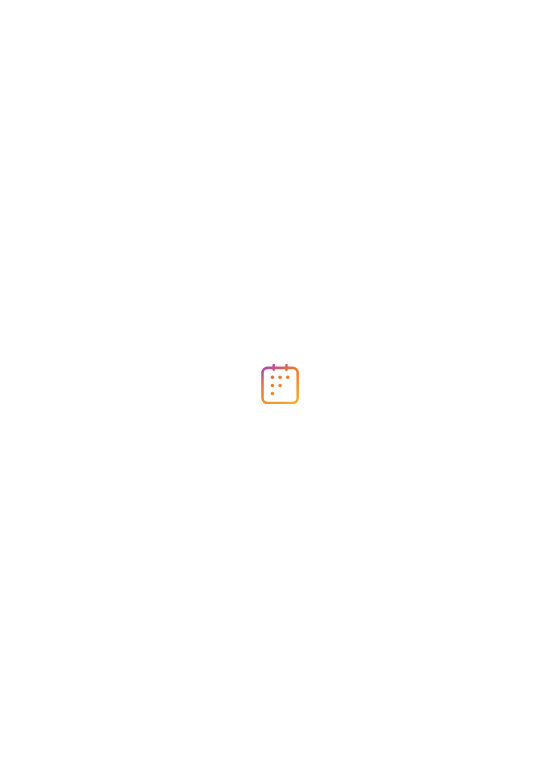 scroll, scrollTop: 0, scrollLeft: 0, axis: both 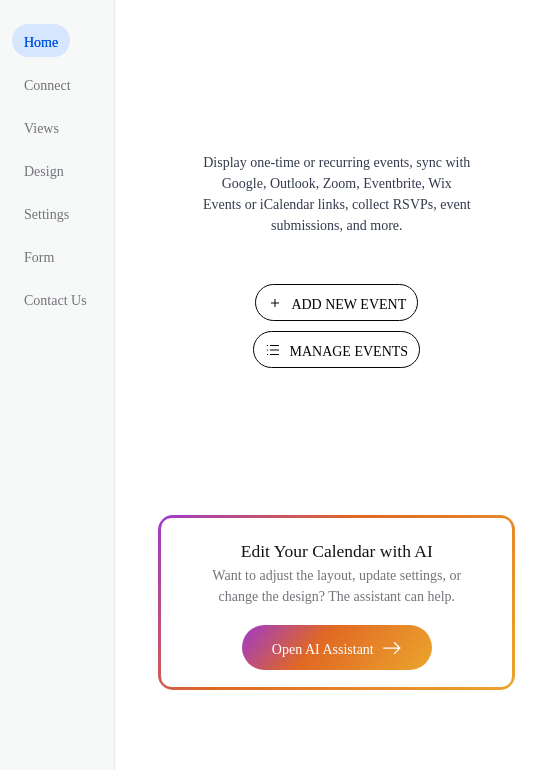 click on "Add New Event" at bounding box center [348, 304] 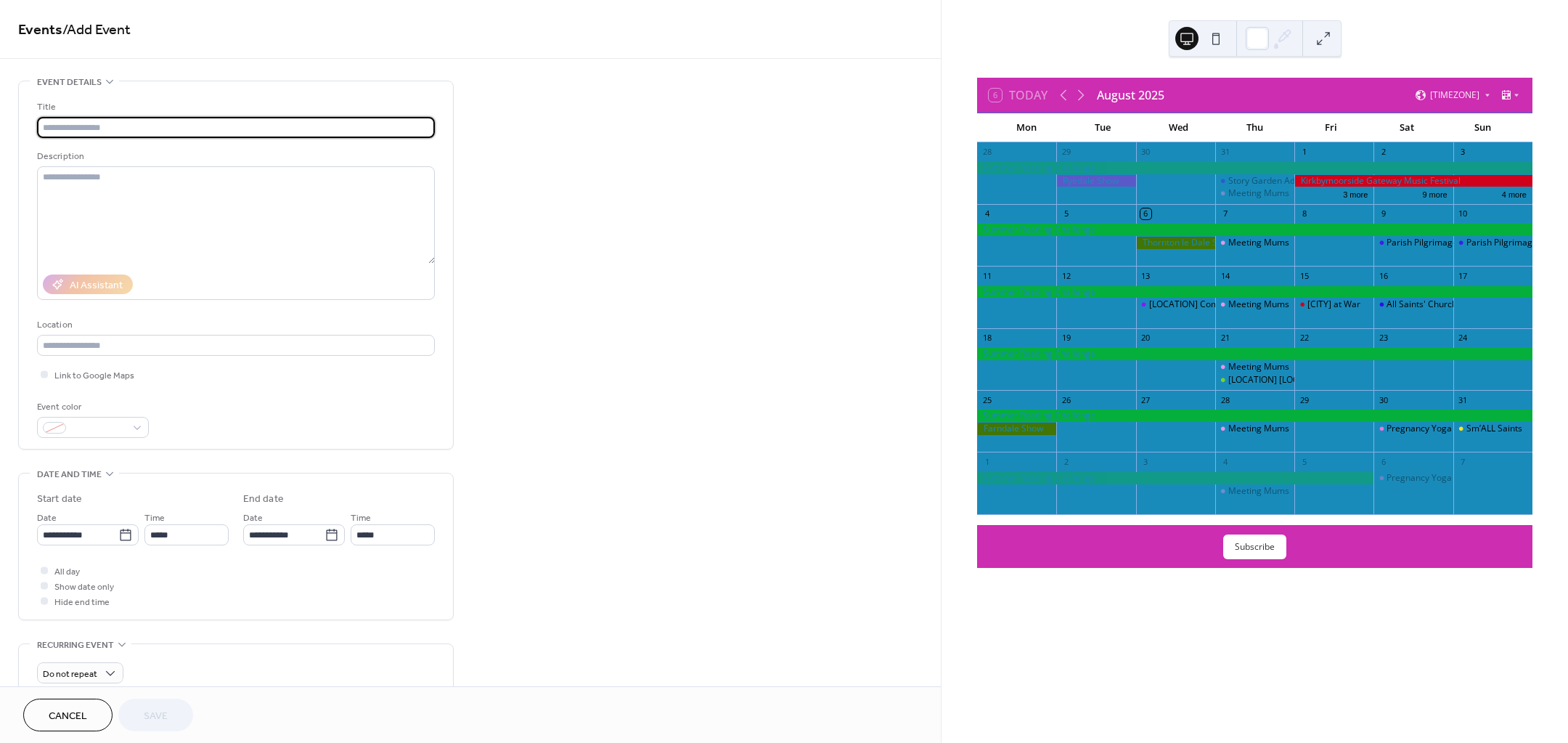 scroll, scrollTop: 0, scrollLeft: 0, axis: both 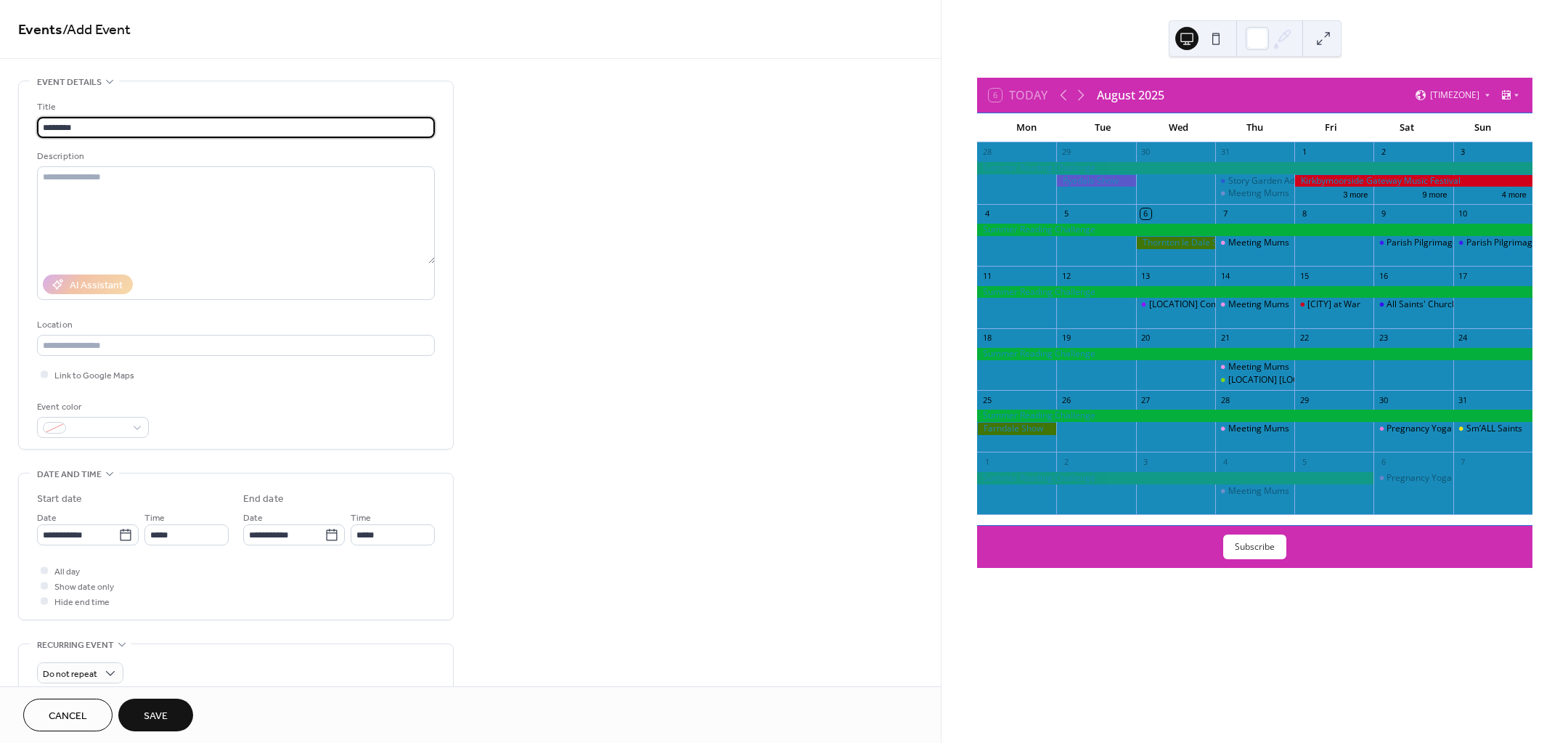 click on "*******" at bounding box center (236, 127) 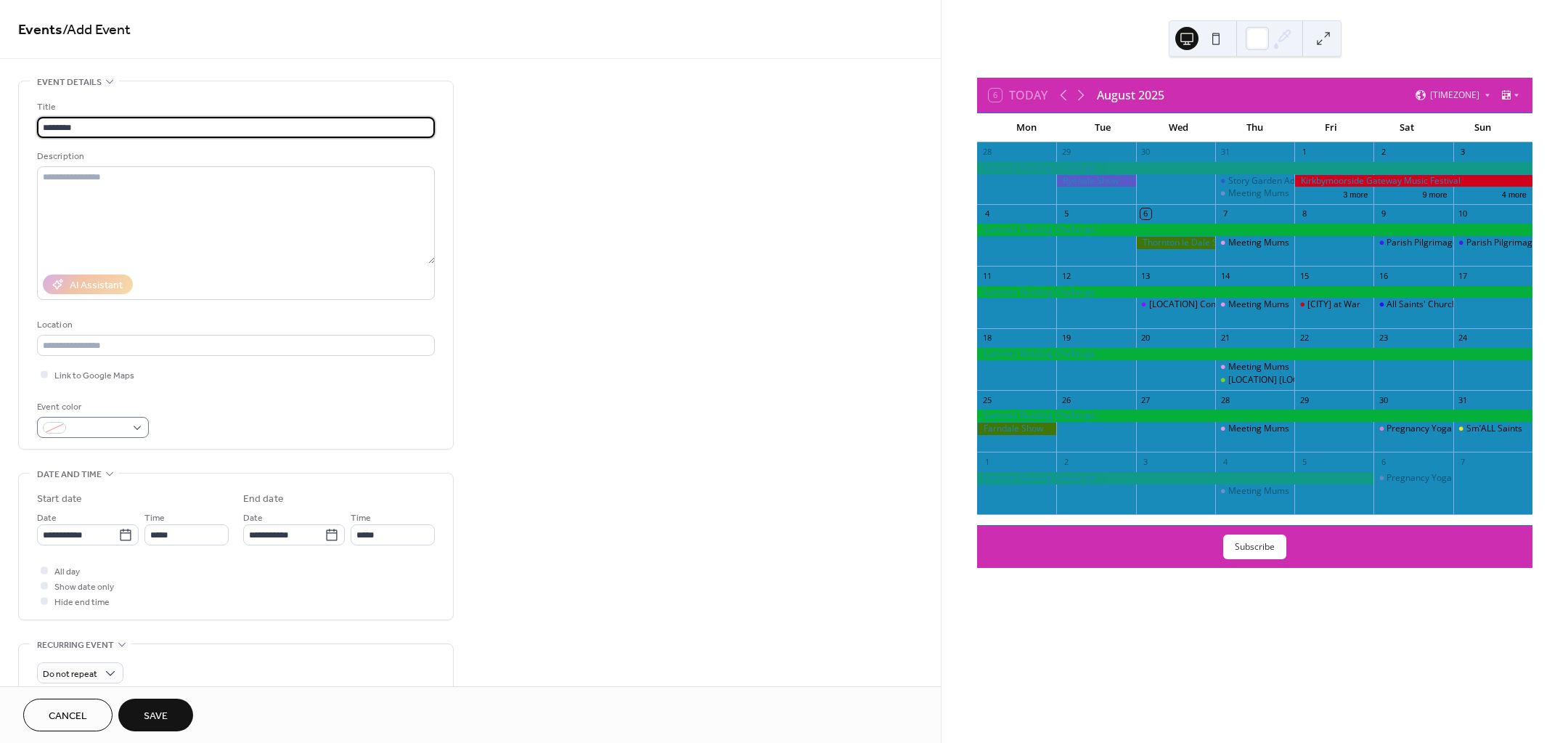 type on "*******" 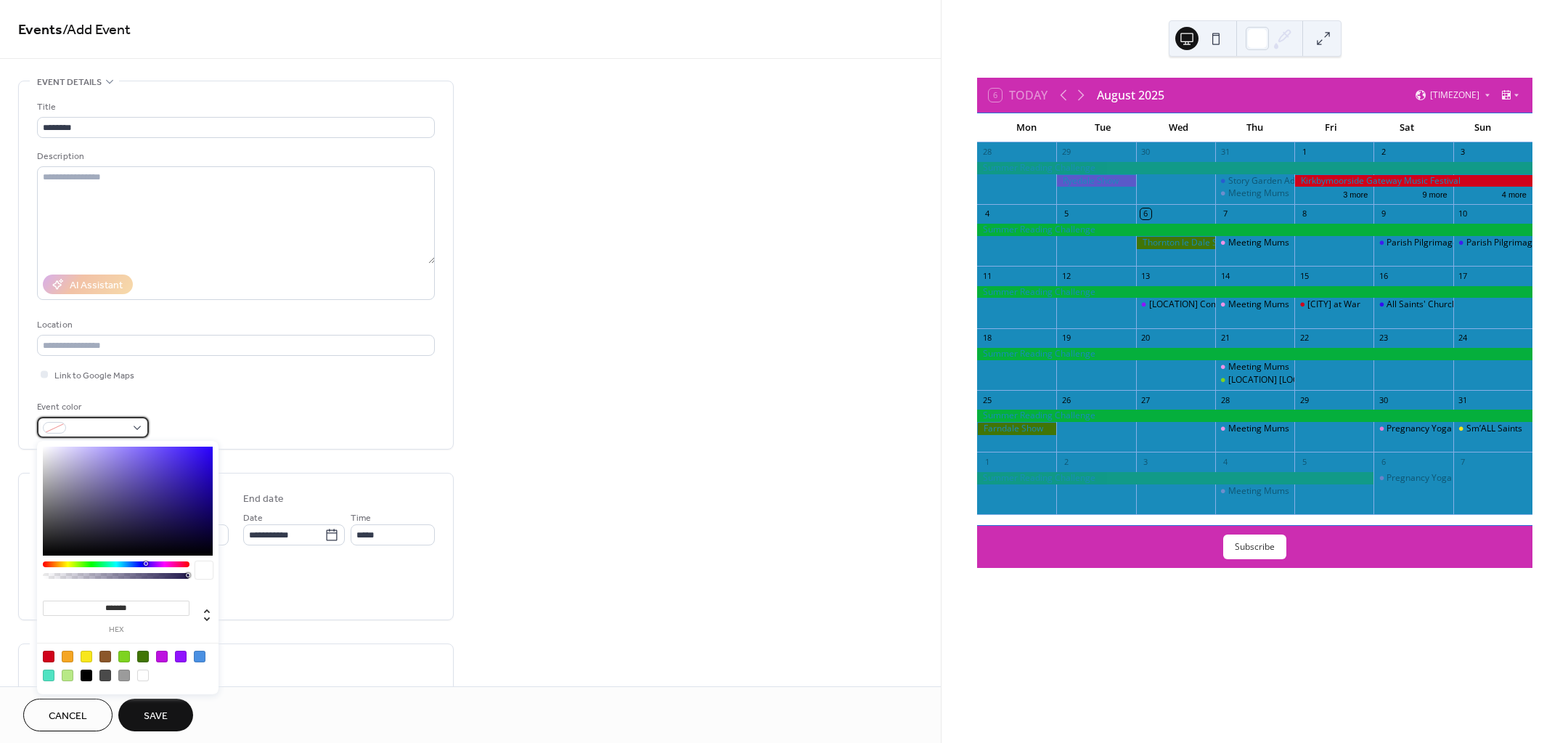 click at bounding box center (93, 427) 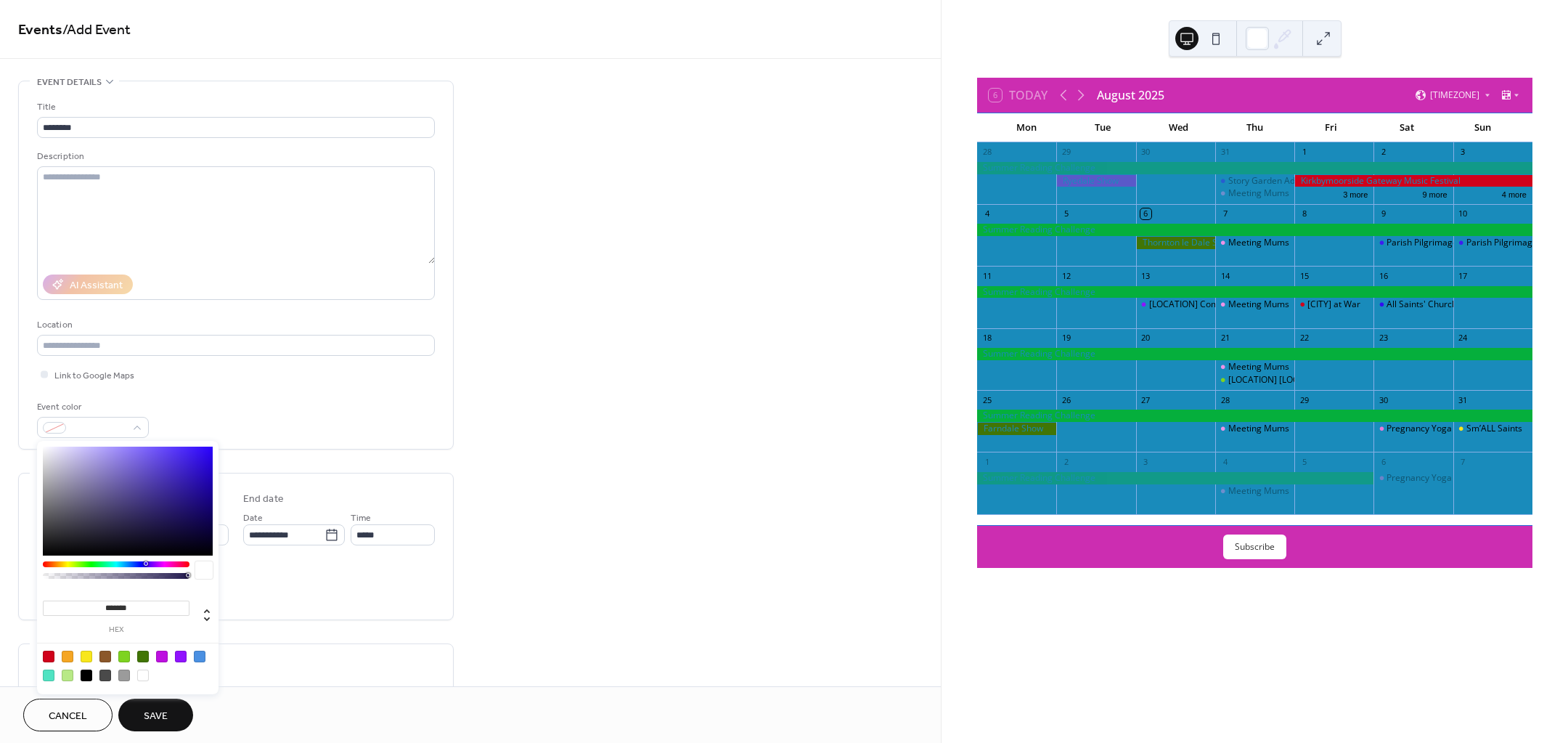 type on "*******" 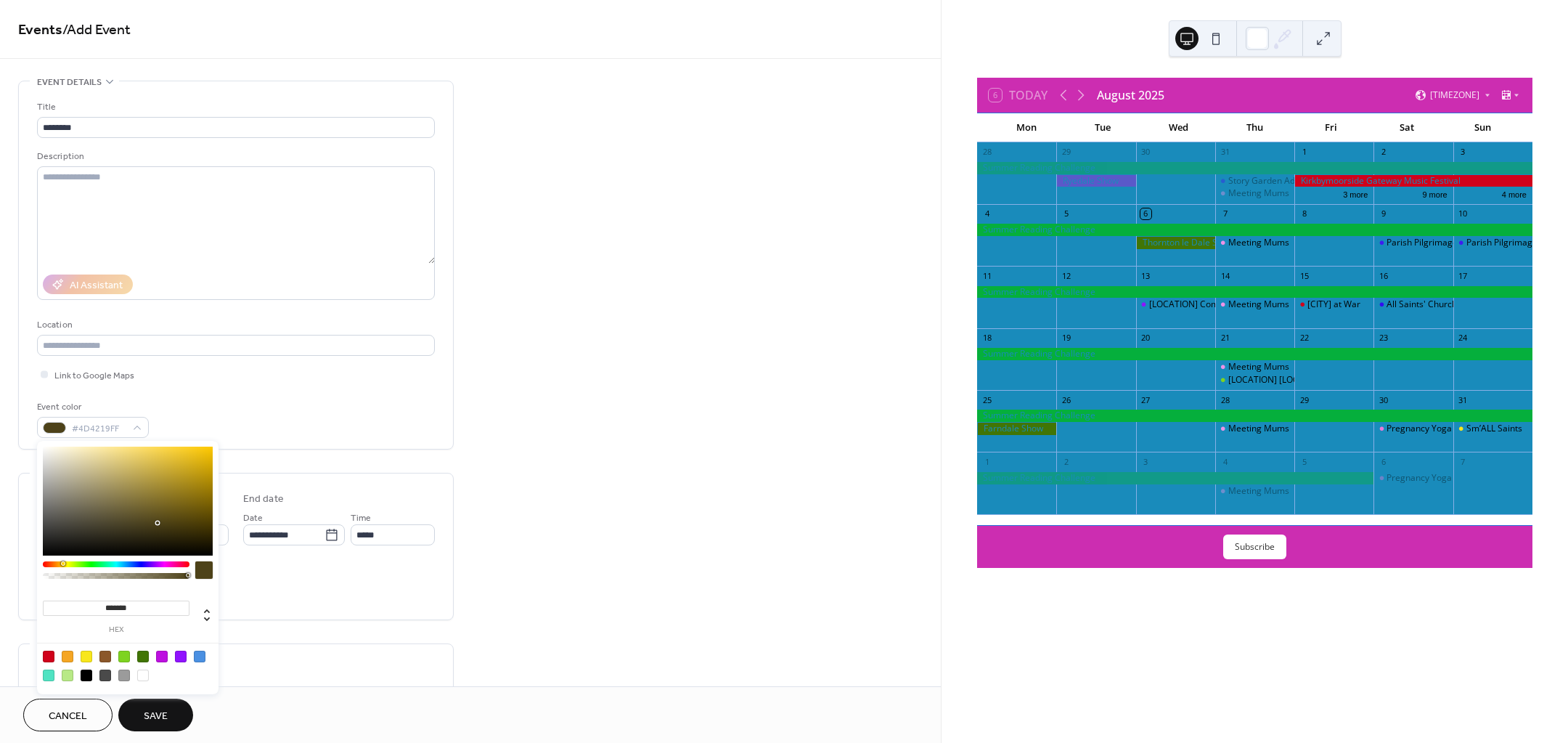 click on "All day Show date only Hide end time" at bounding box center (236, 585) 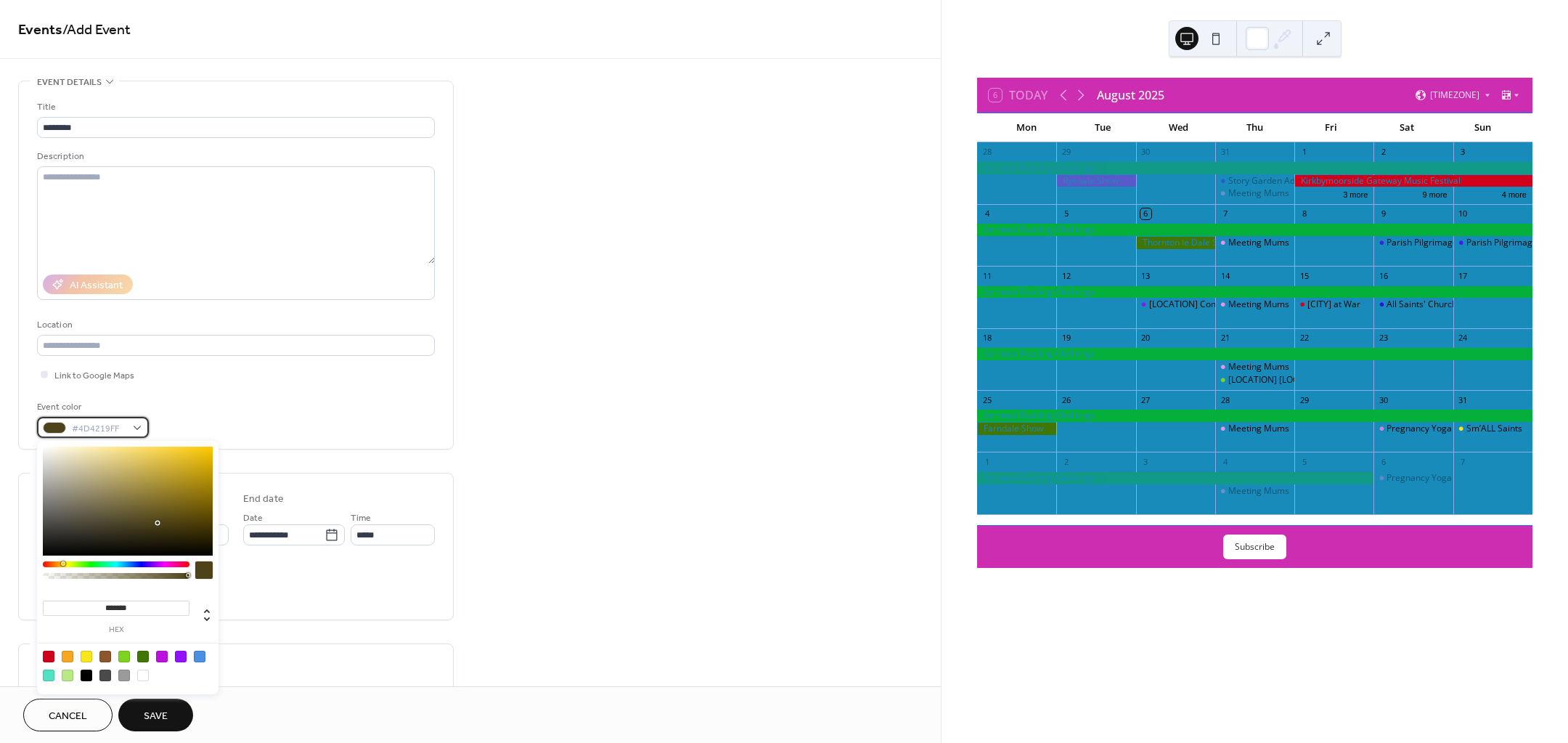click on "#4D4219FF" at bounding box center (93, 427) 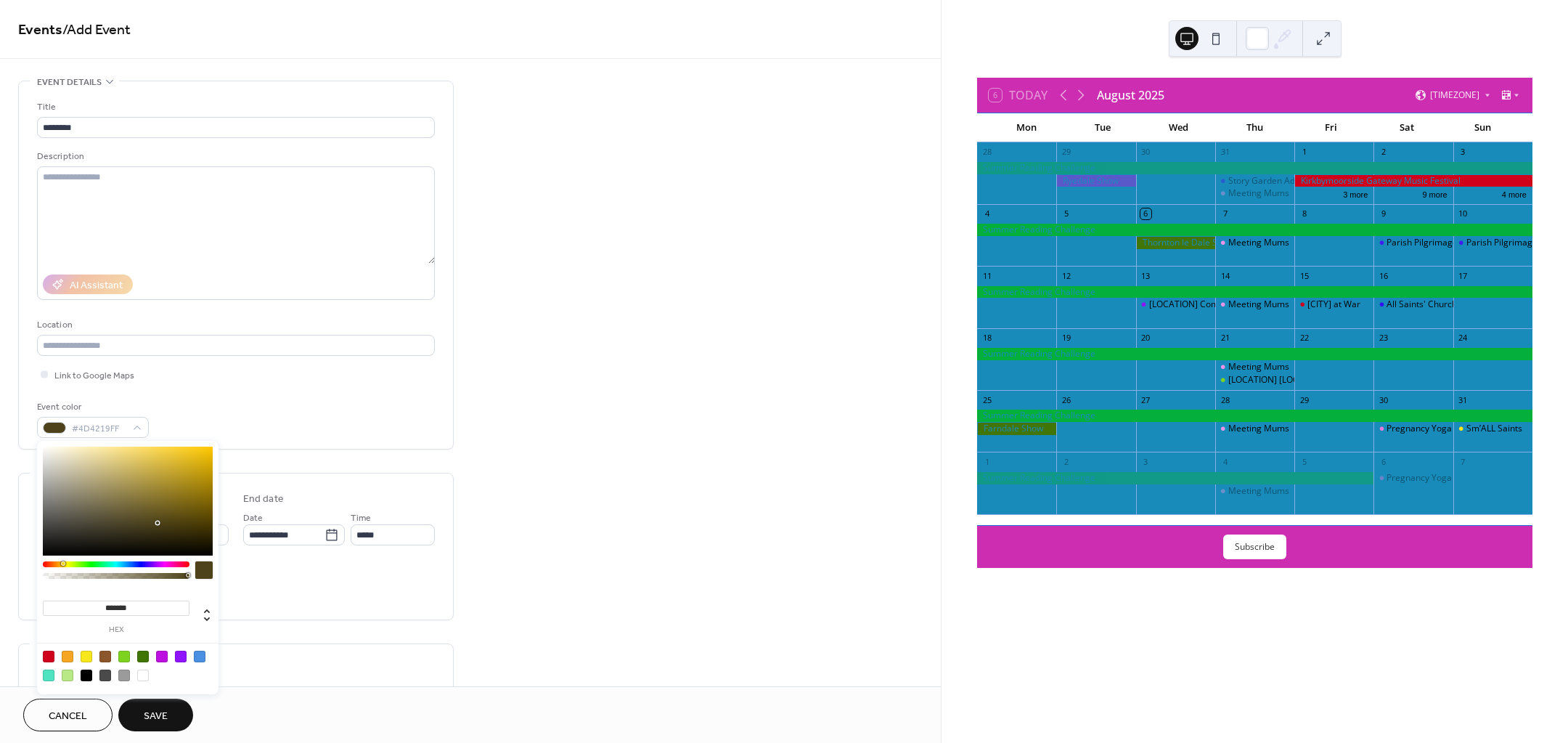 click at bounding box center [68, 657] 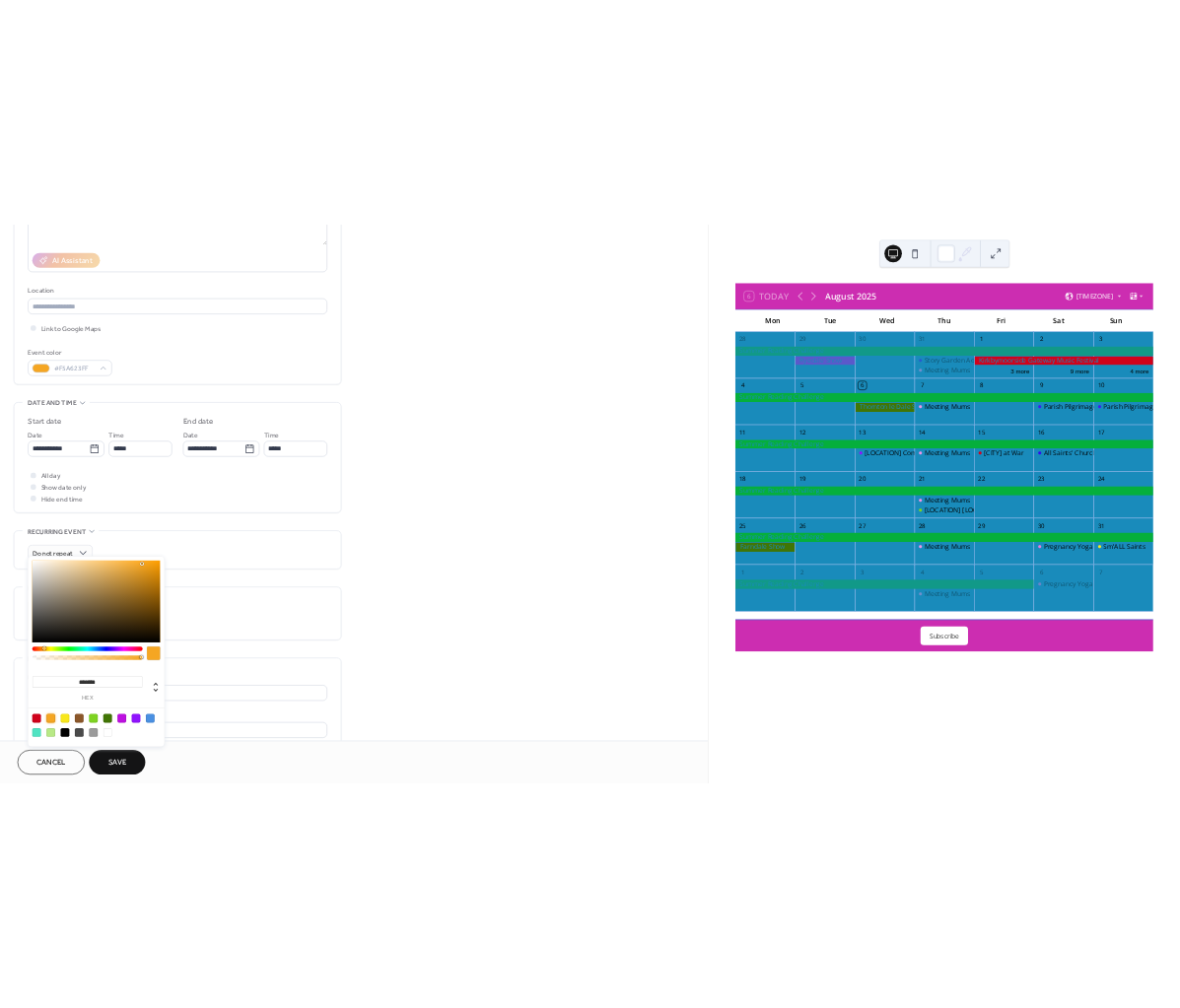 scroll, scrollTop: 370, scrollLeft: 0, axis: vertical 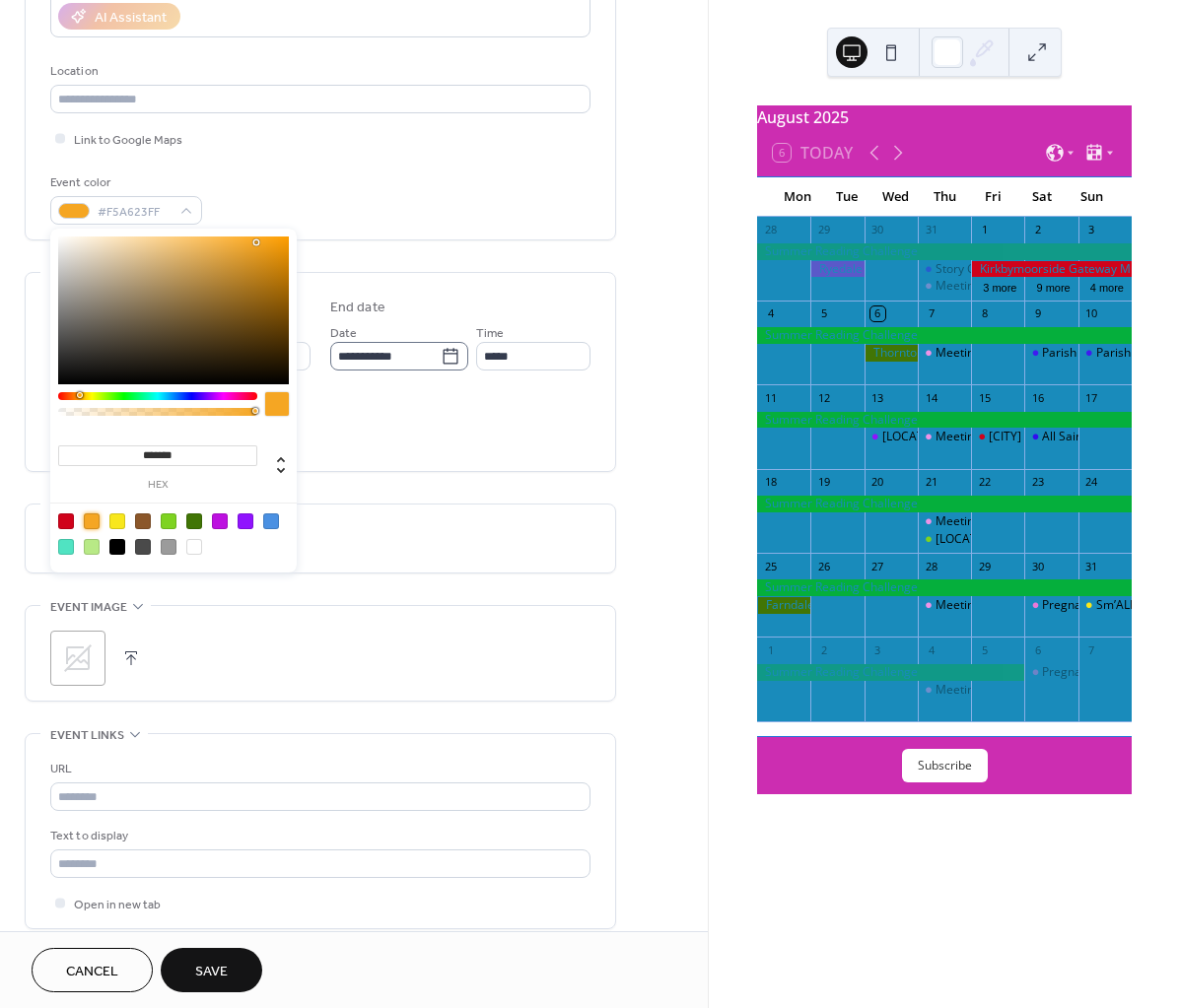 click 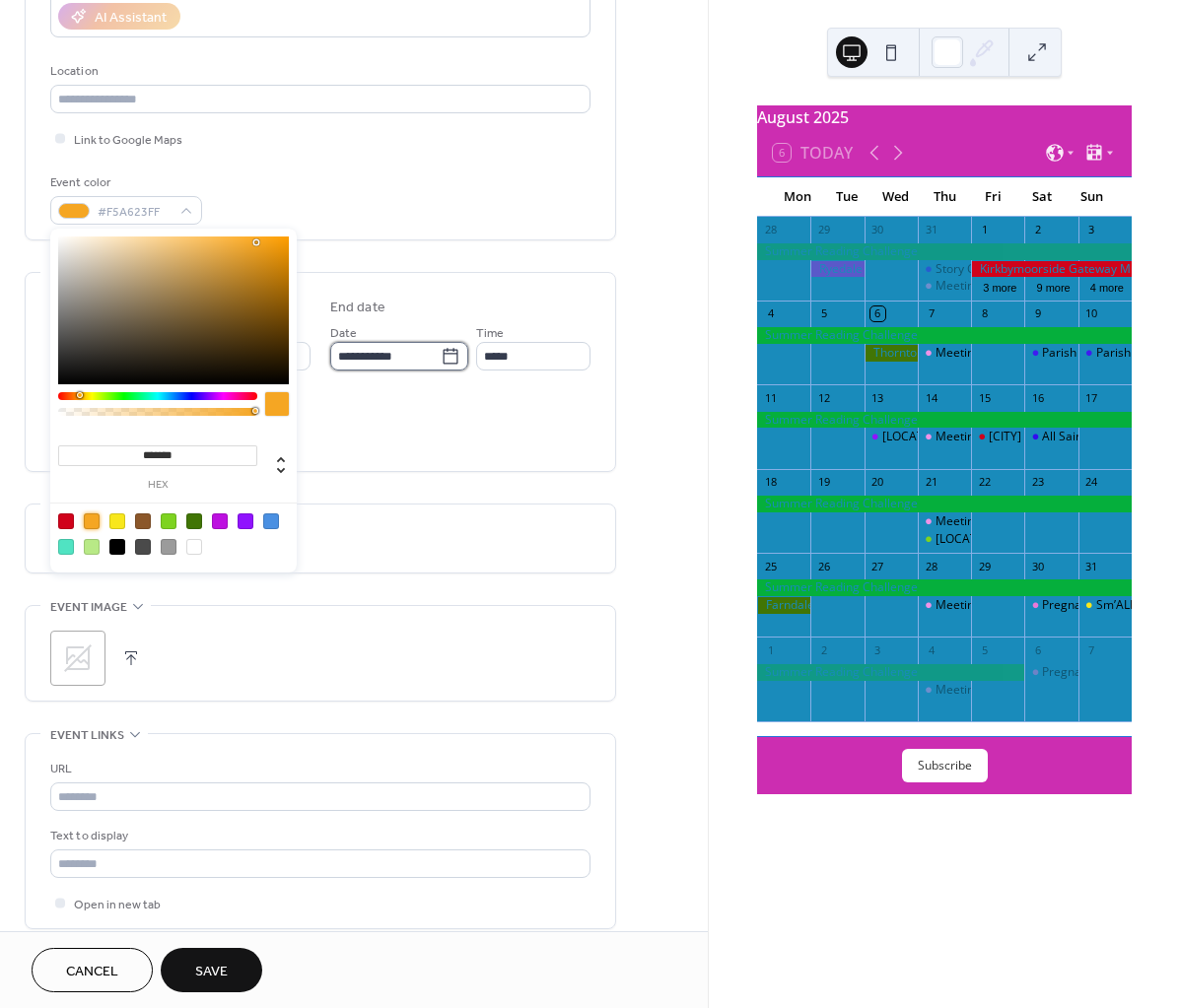 click on "**********" at bounding box center (385, 356) 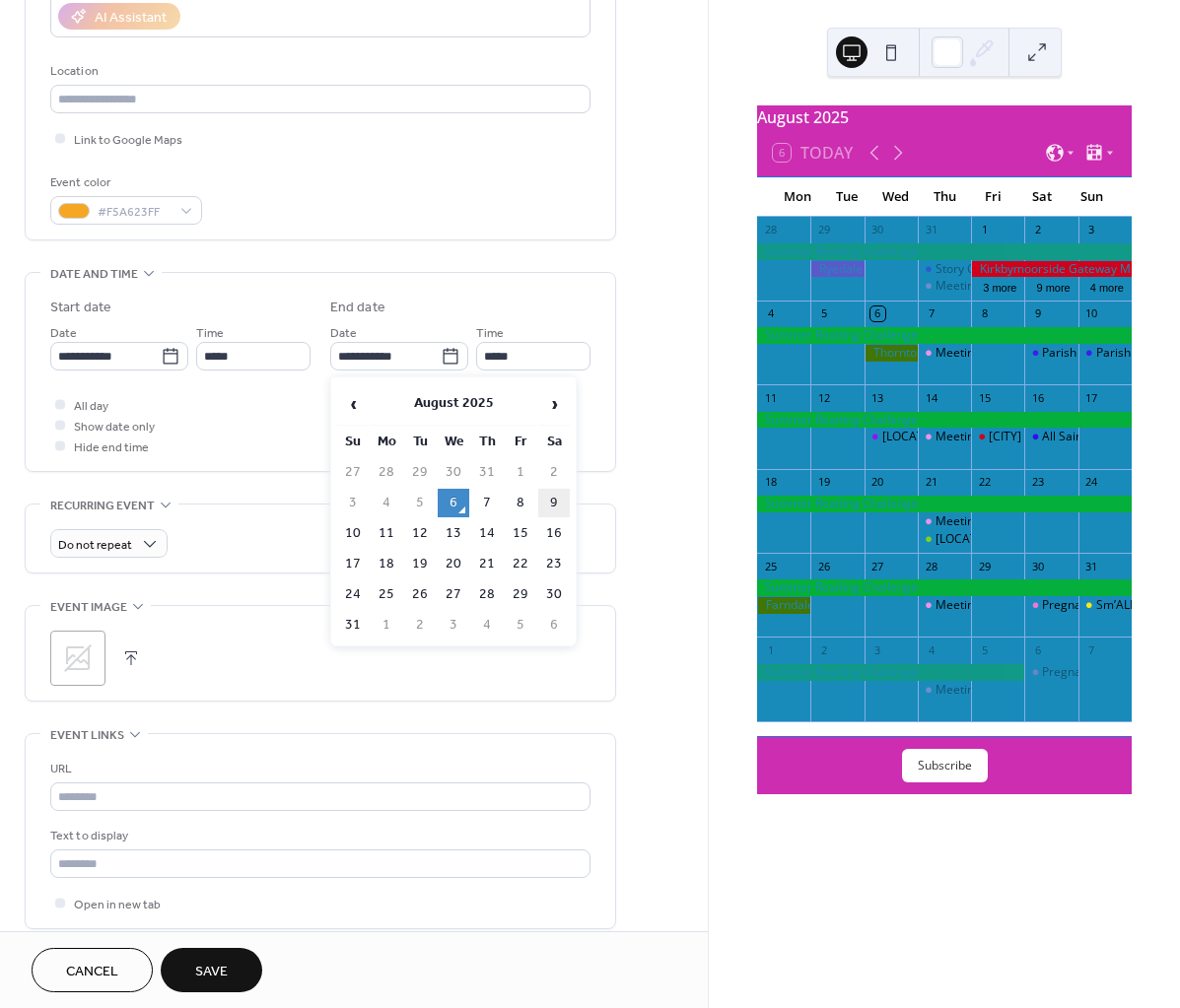 click on "9" at bounding box center [554, 503] 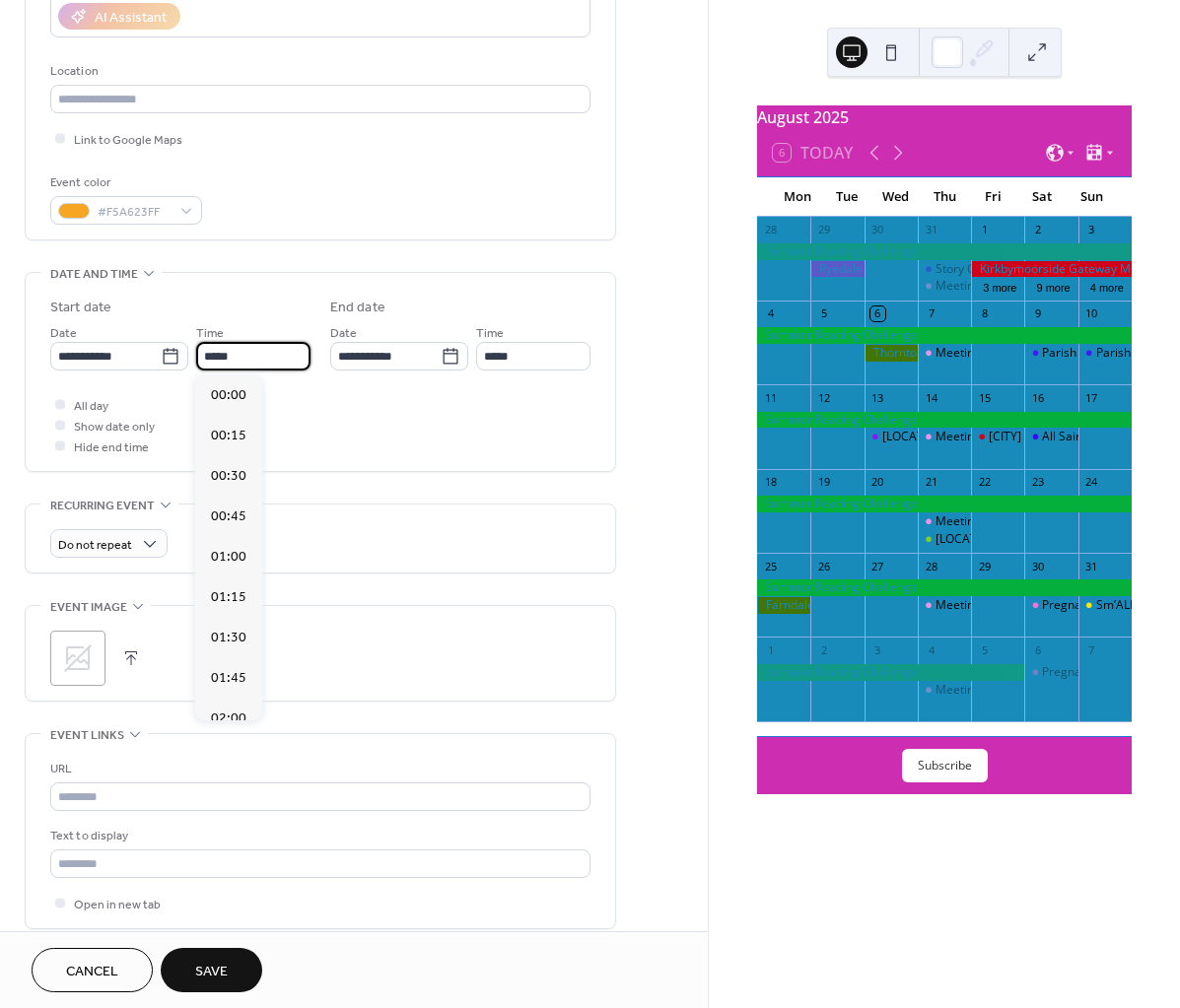 click on "*****" at bounding box center [253, 356] 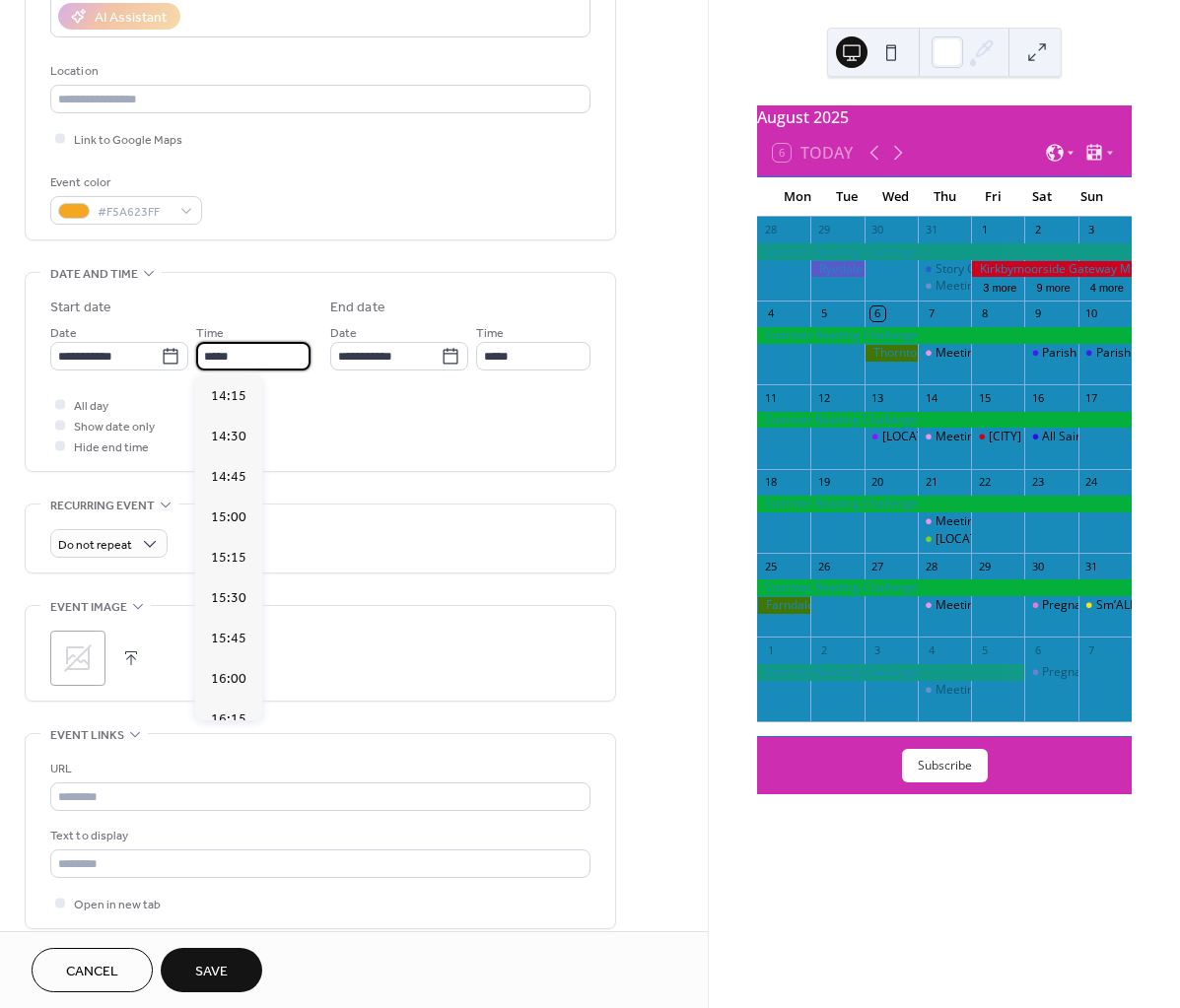scroll, scrollTop: 2483, scrollLeft: 0, axis: vertical 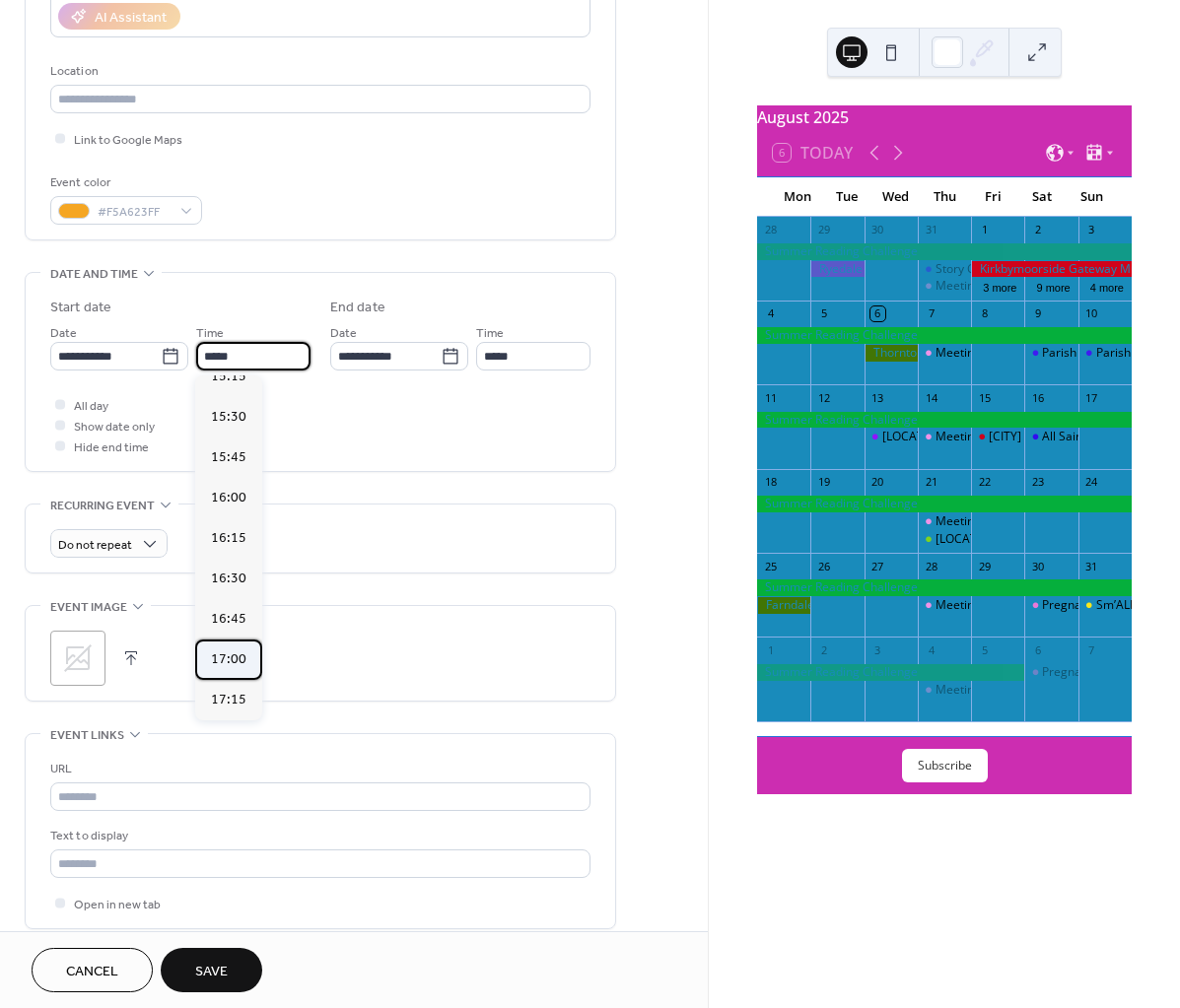 click on "17:00" at bounding box center (229, 658) 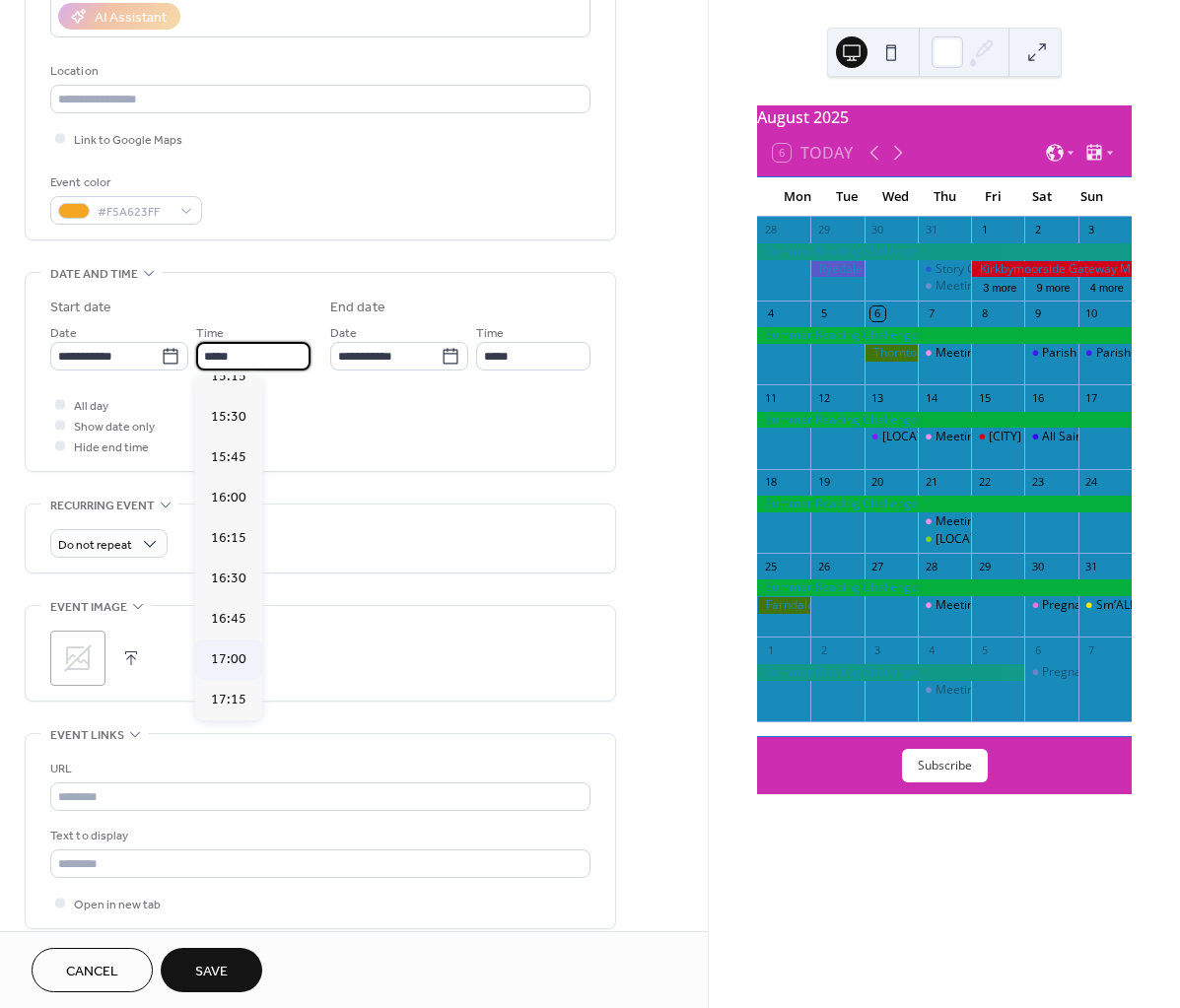 type on "*****" 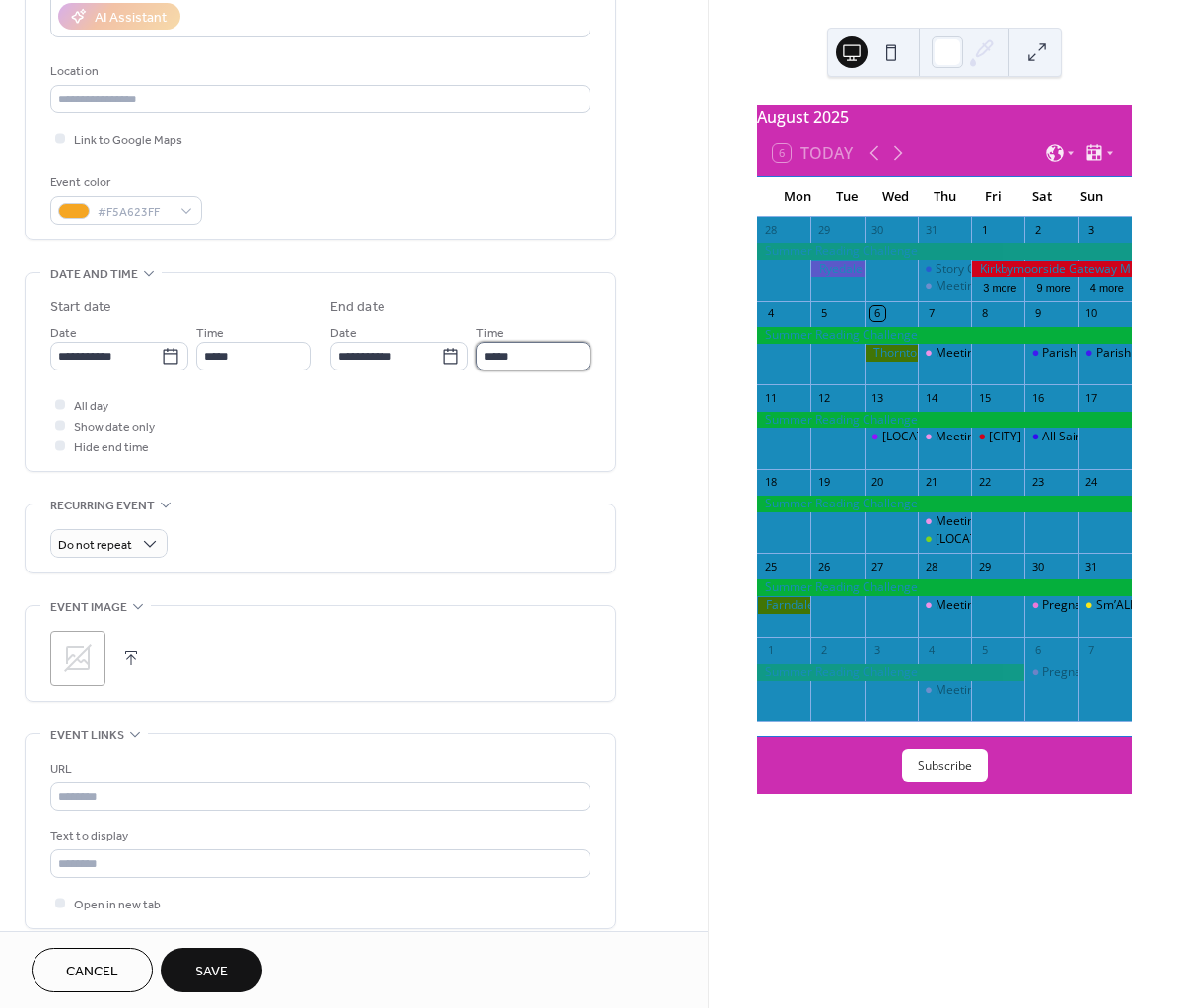 click on "*****" at bounding box center (533, 356) 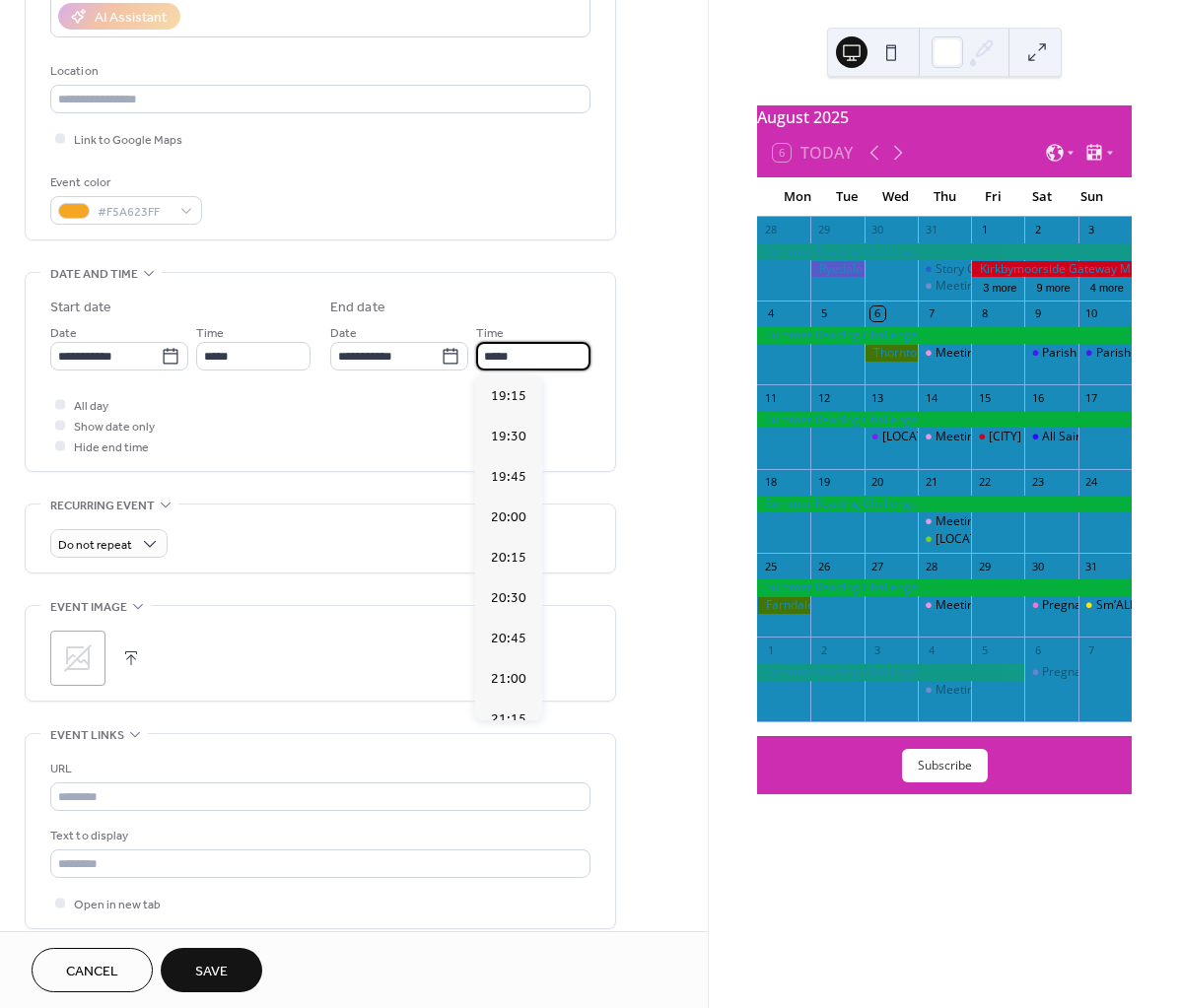 scroll, scrollTop: 3170, scrollLeft: 0, axis: vertical 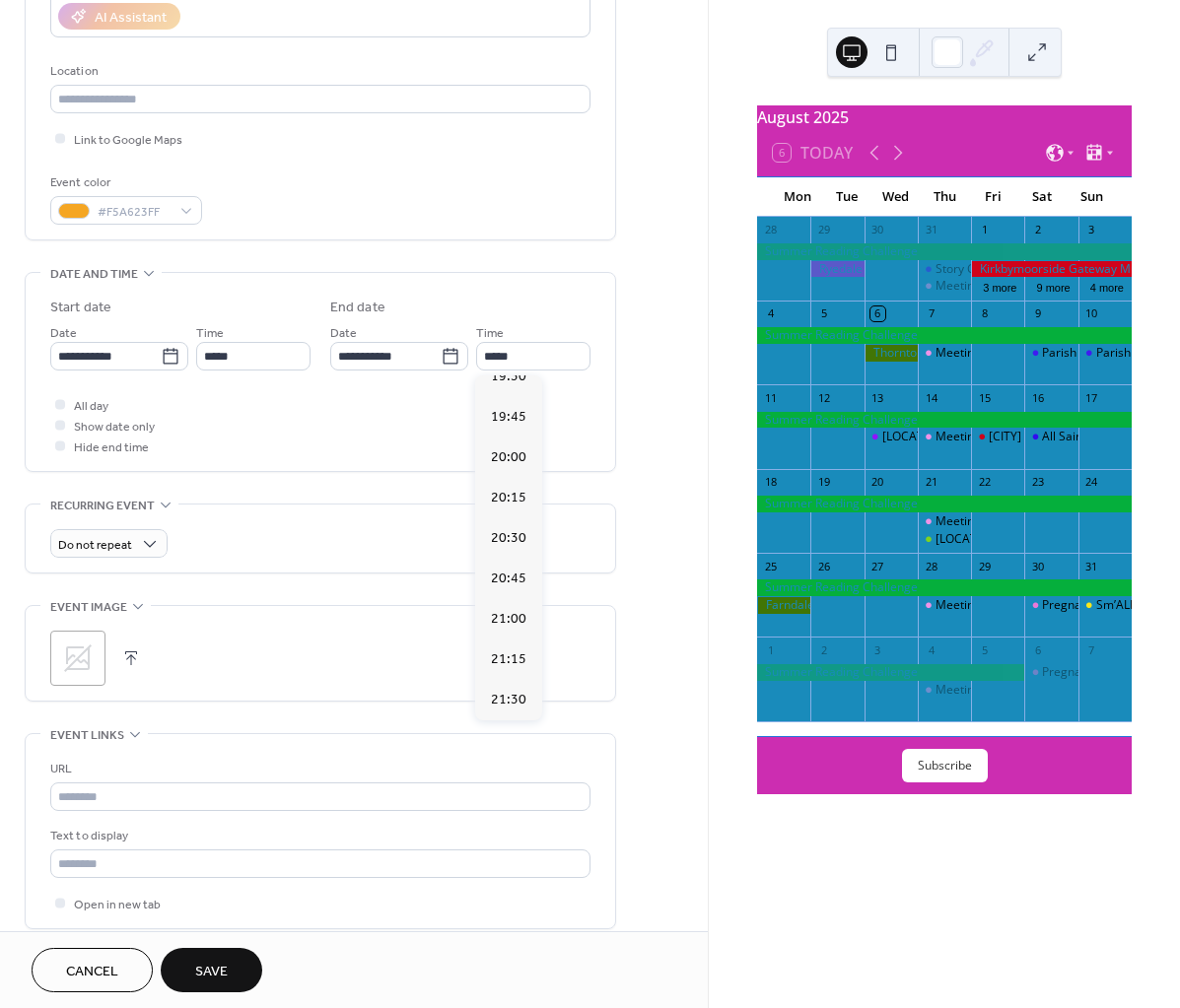 click on "22:00" at bounding box center (509, 780) 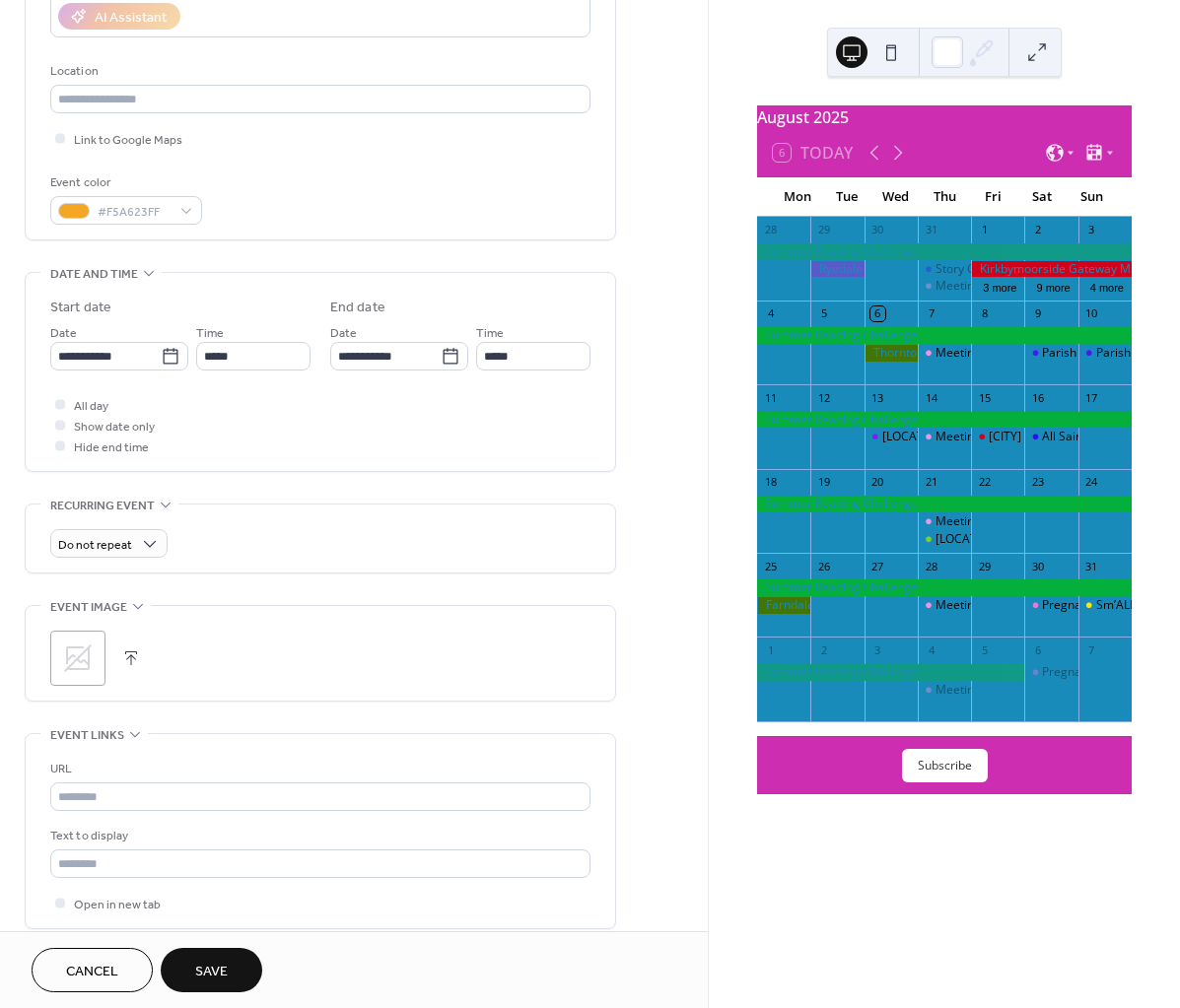 click 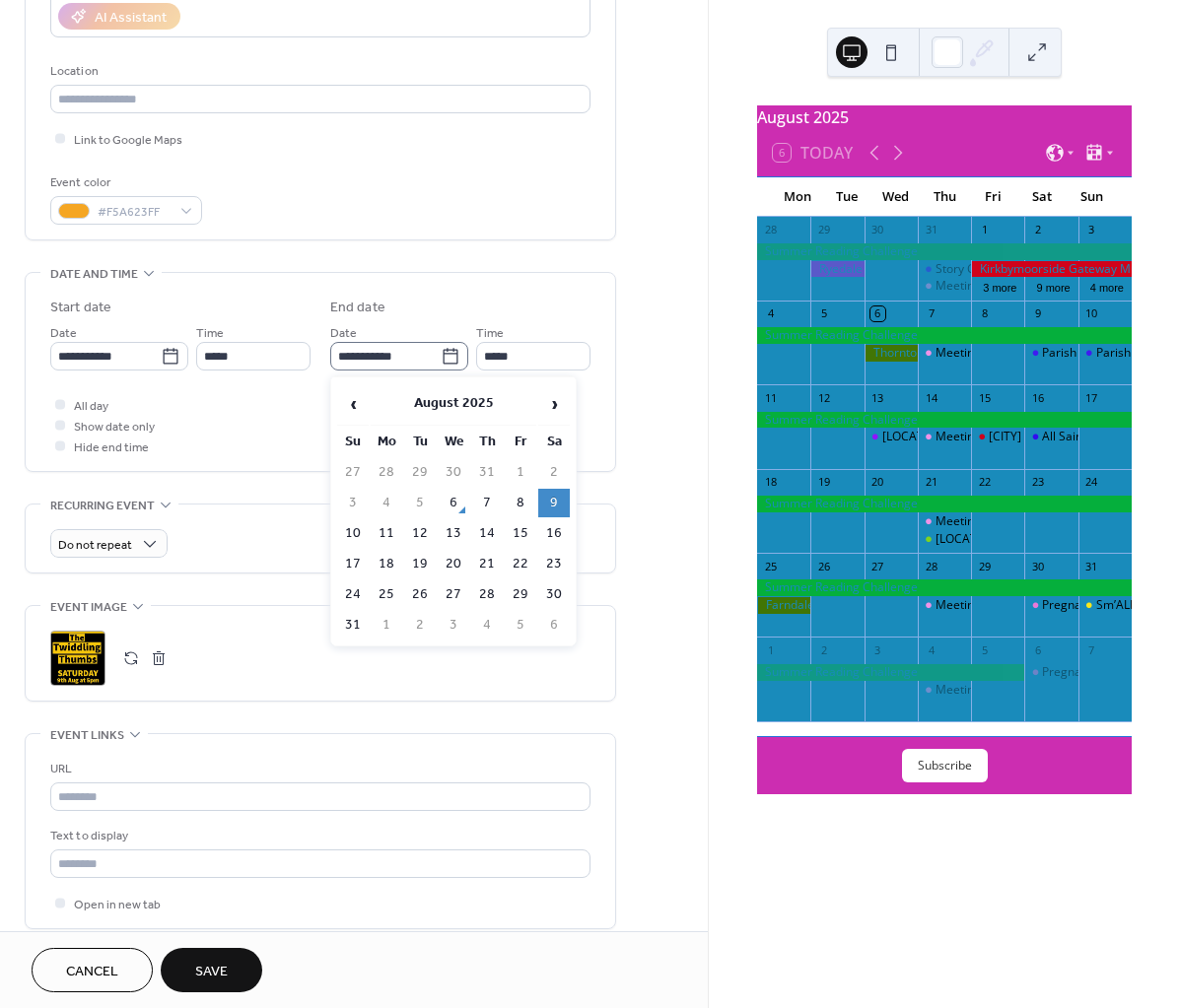 click 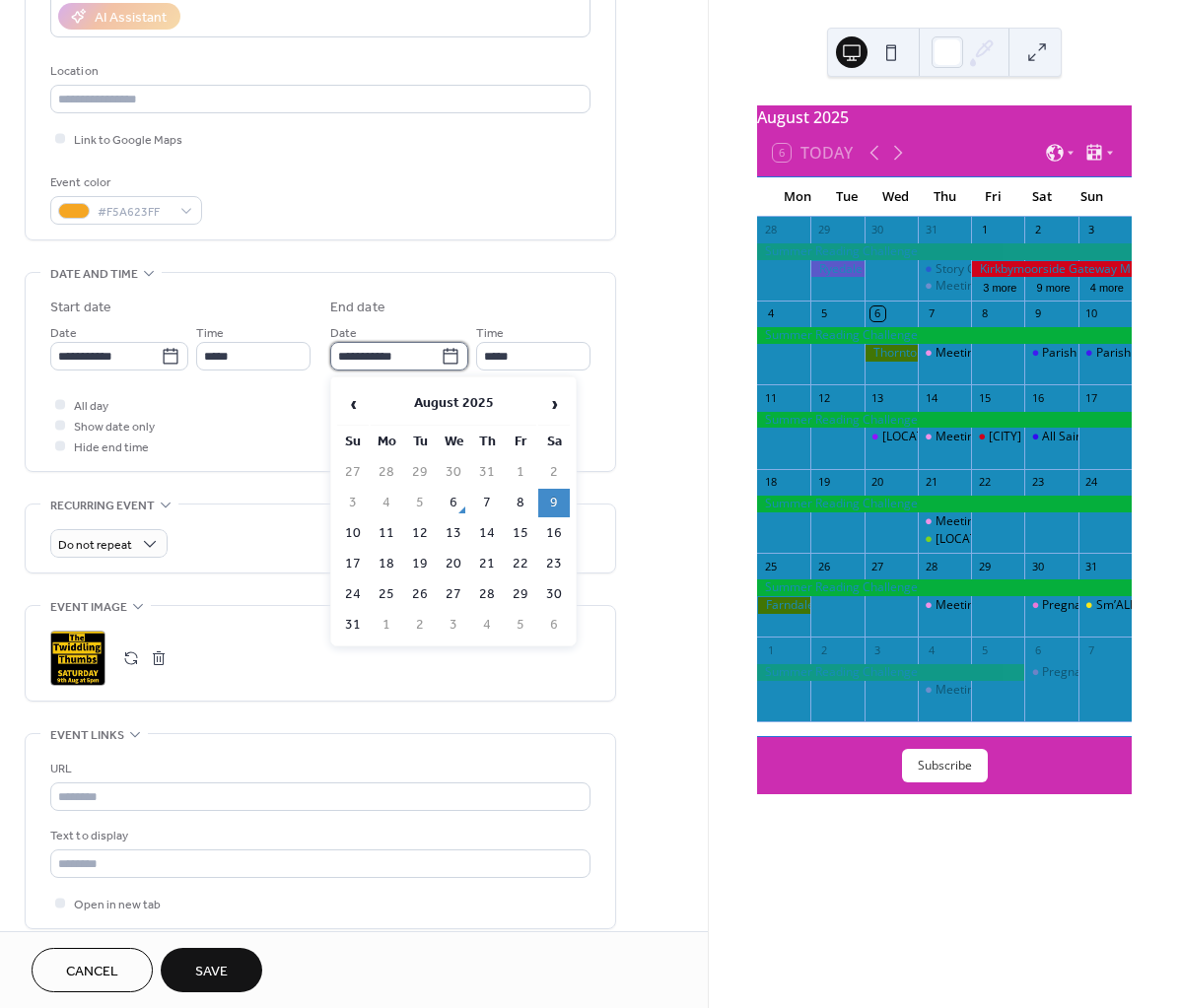 click on "**********" at bounding box center (385, 356) 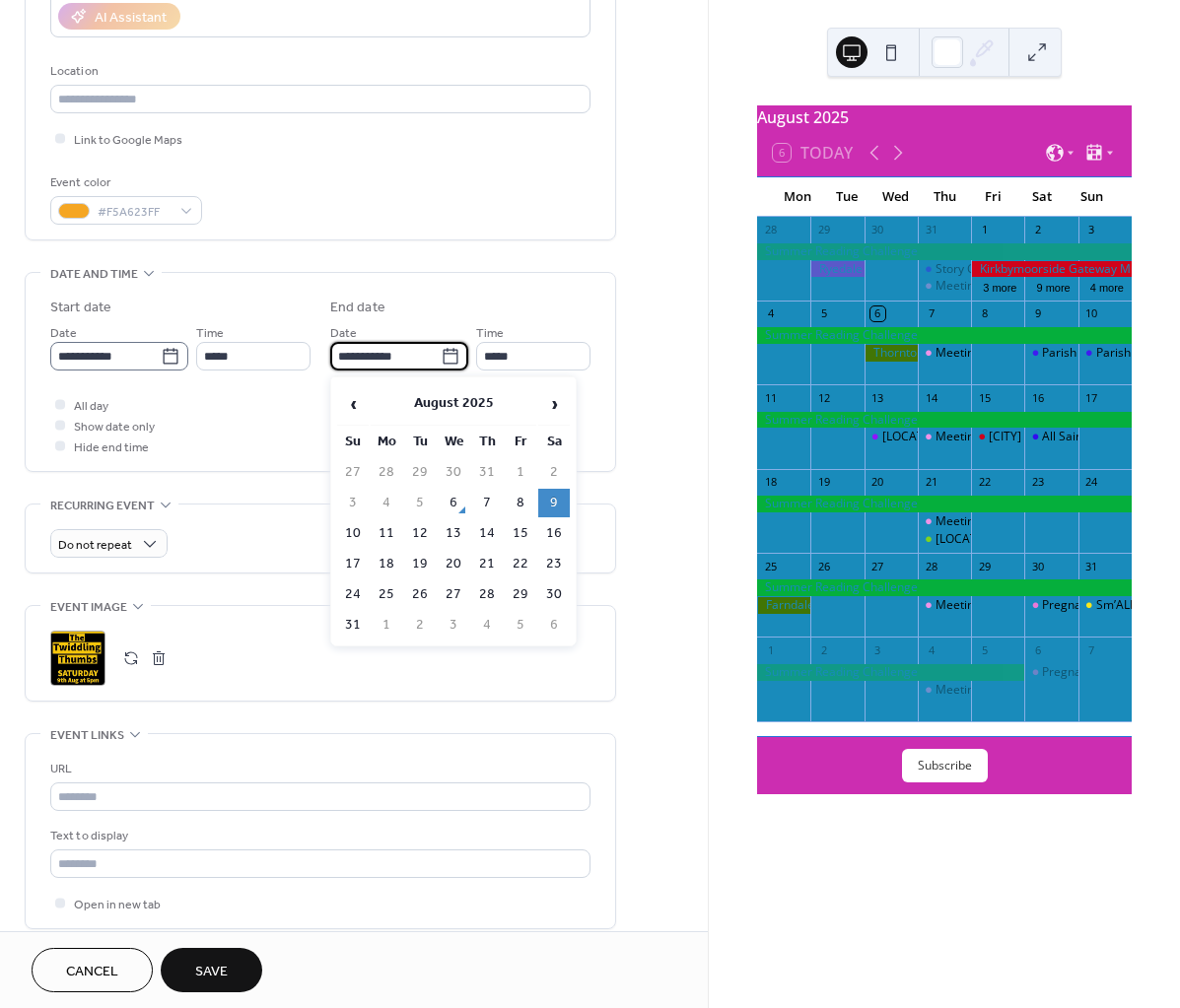 click 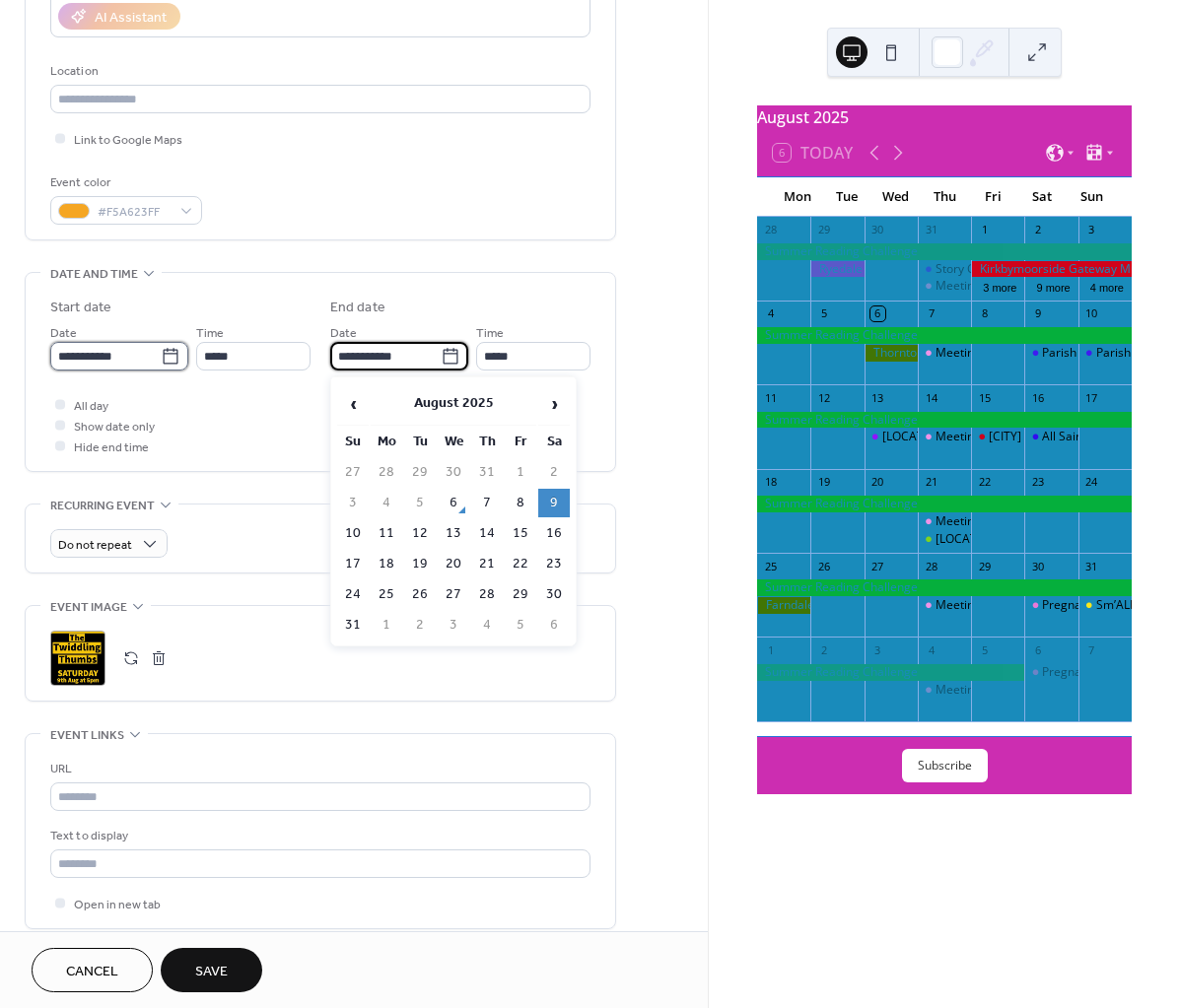 click on "**********" at bounding box center [105, 356] 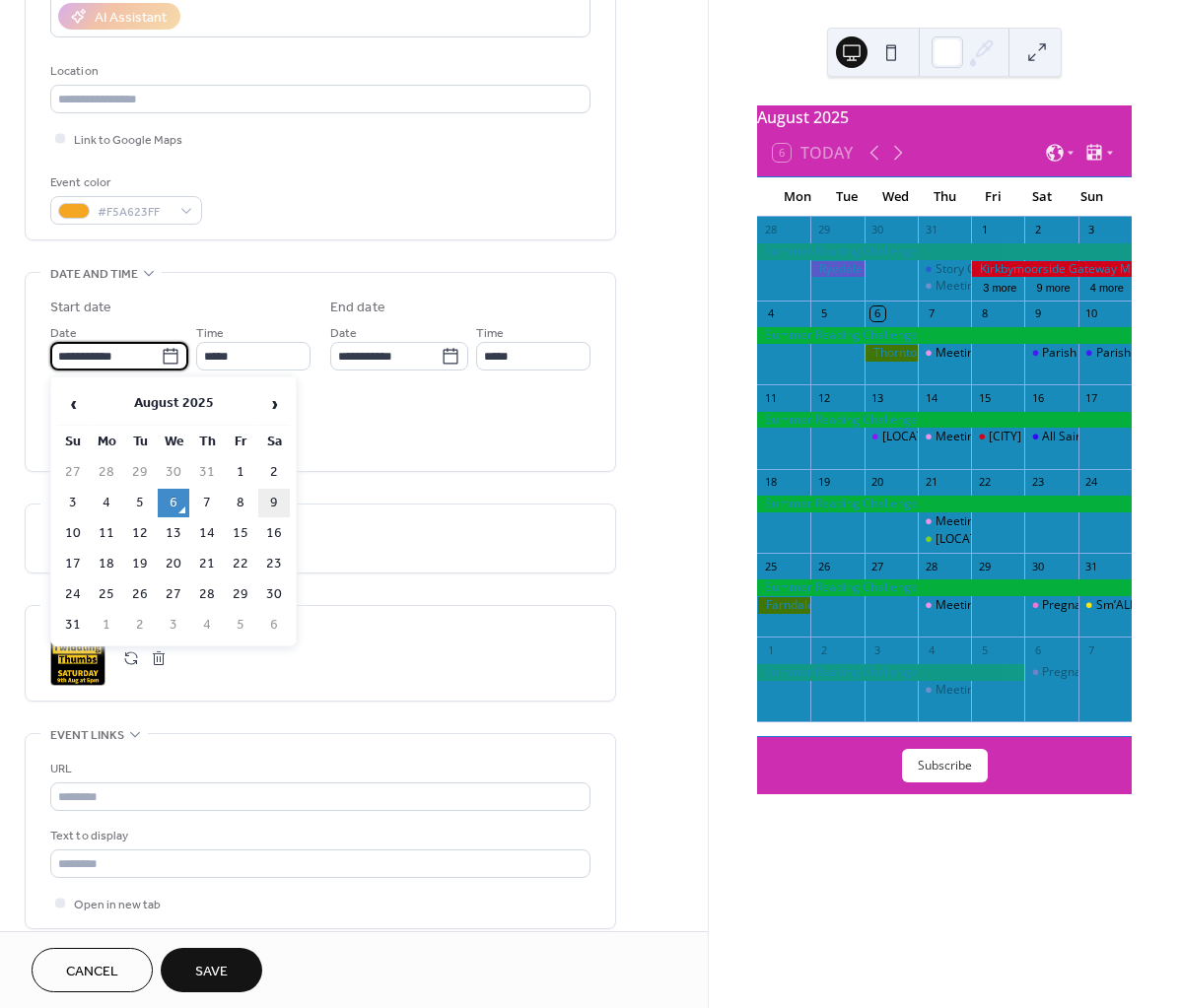 click on "9" at bounding box center (274, 503) 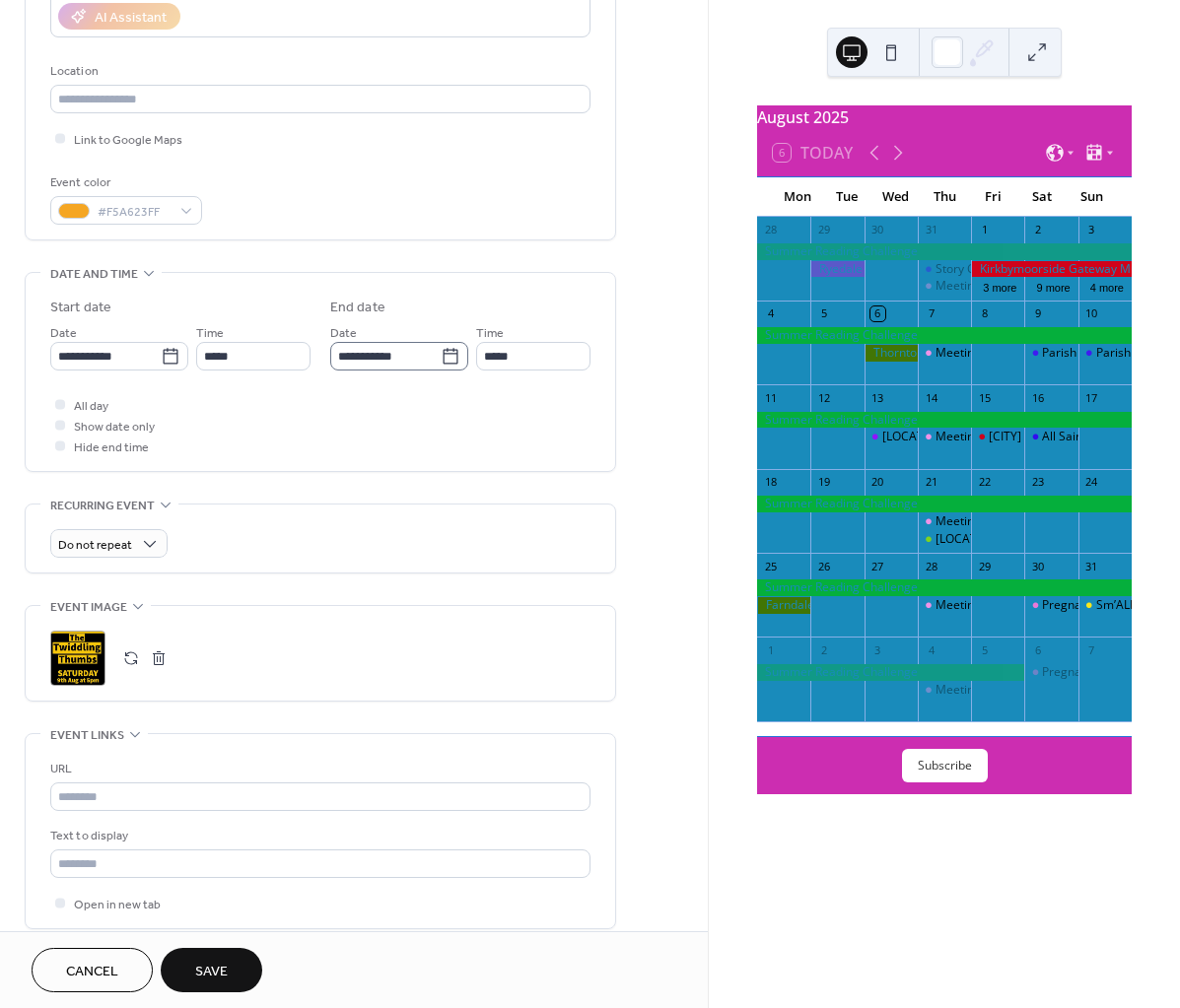 click 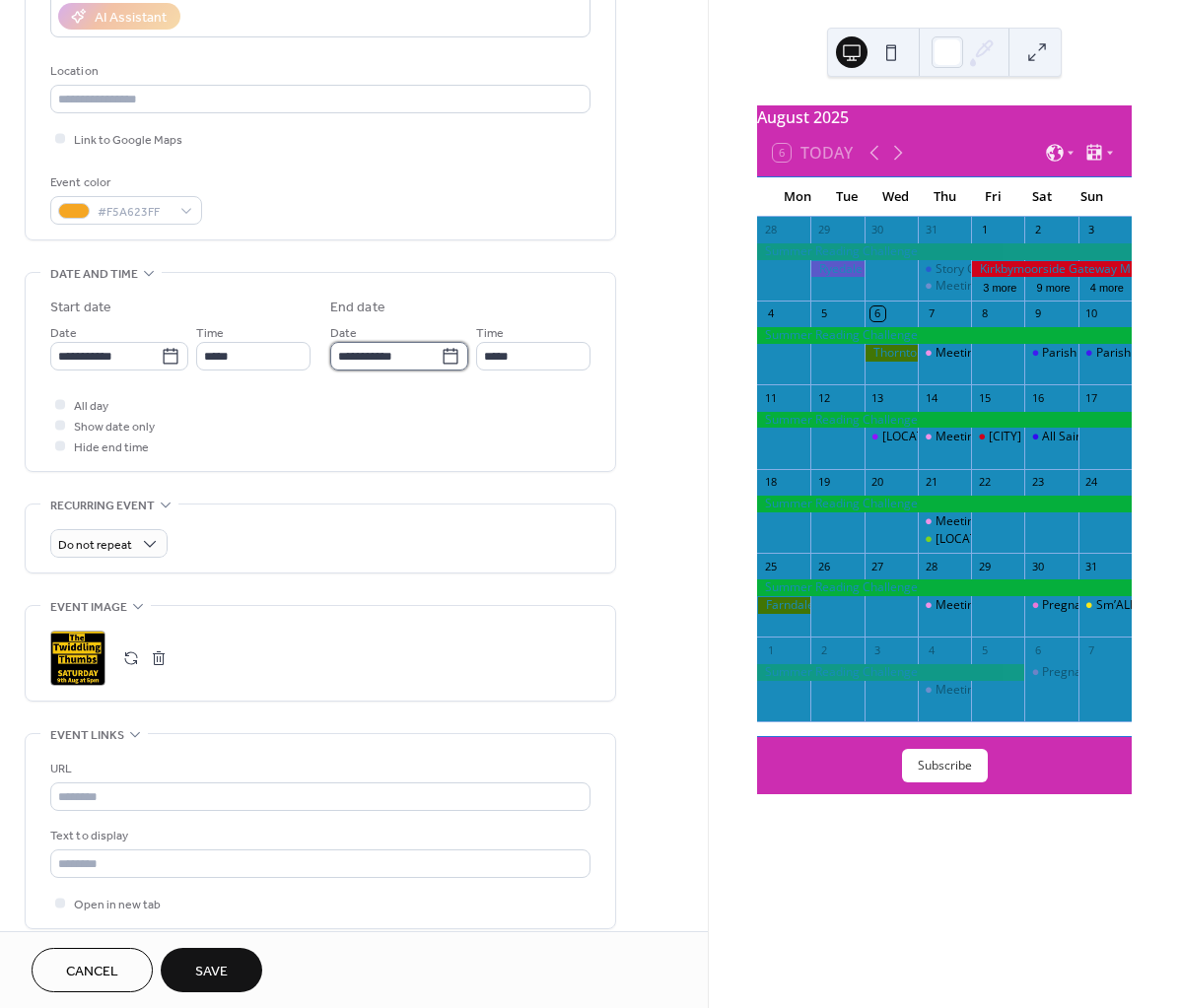 click on "**********" at bounding box center (385, 356) 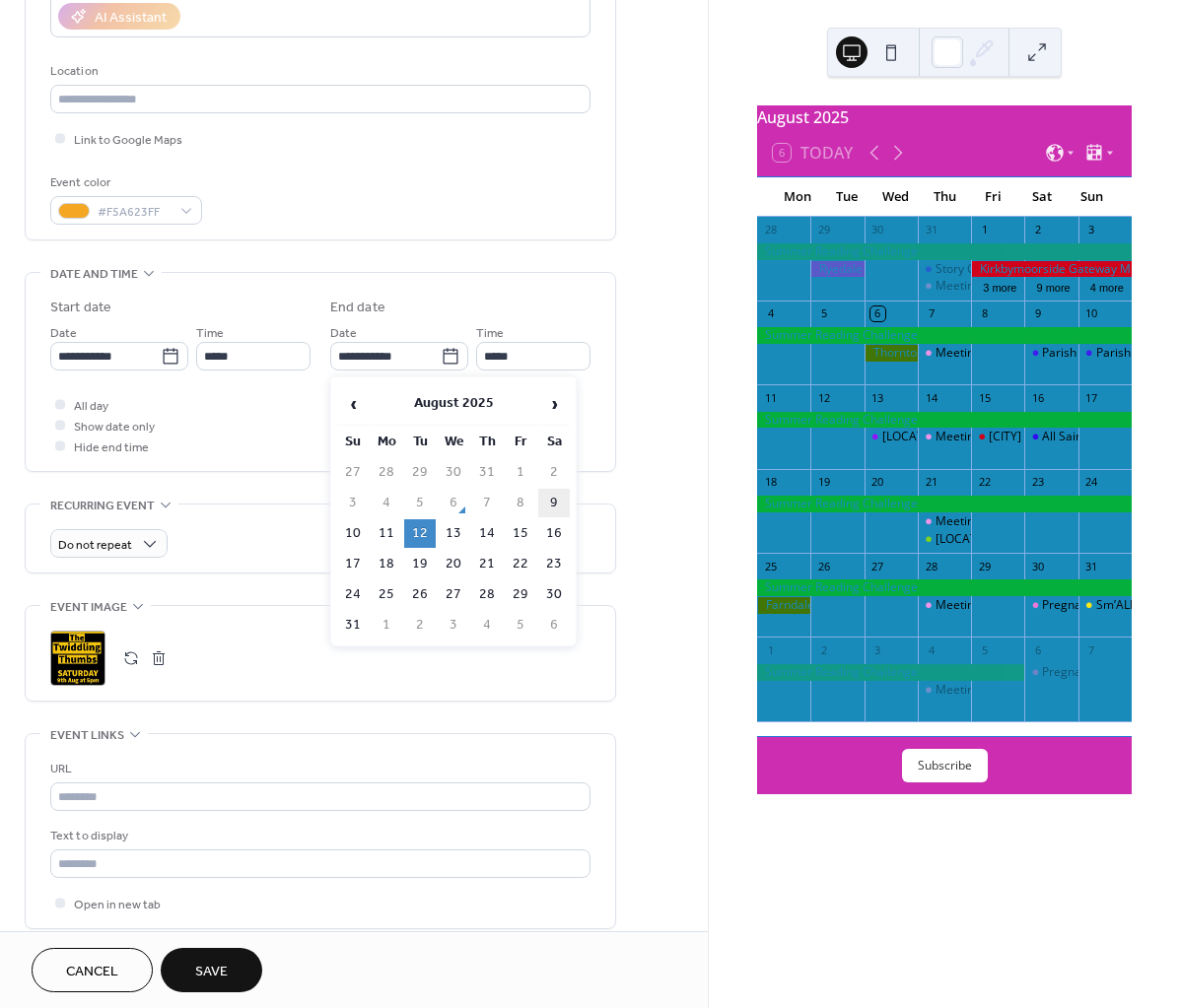 click on "9" at bounding box center [554, 503] 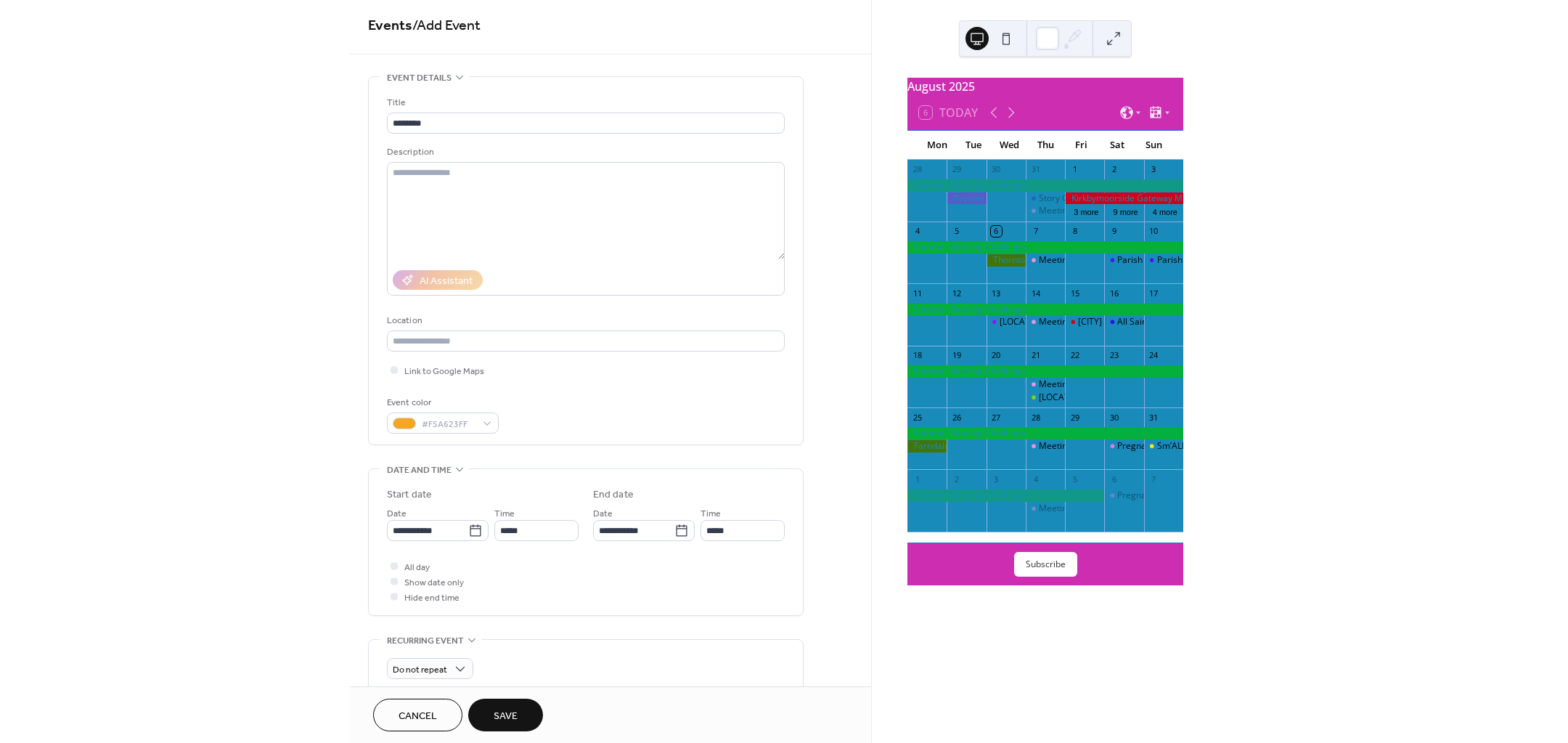 scroll, scrollTop: 0, scrollLeft: 0, axis: both 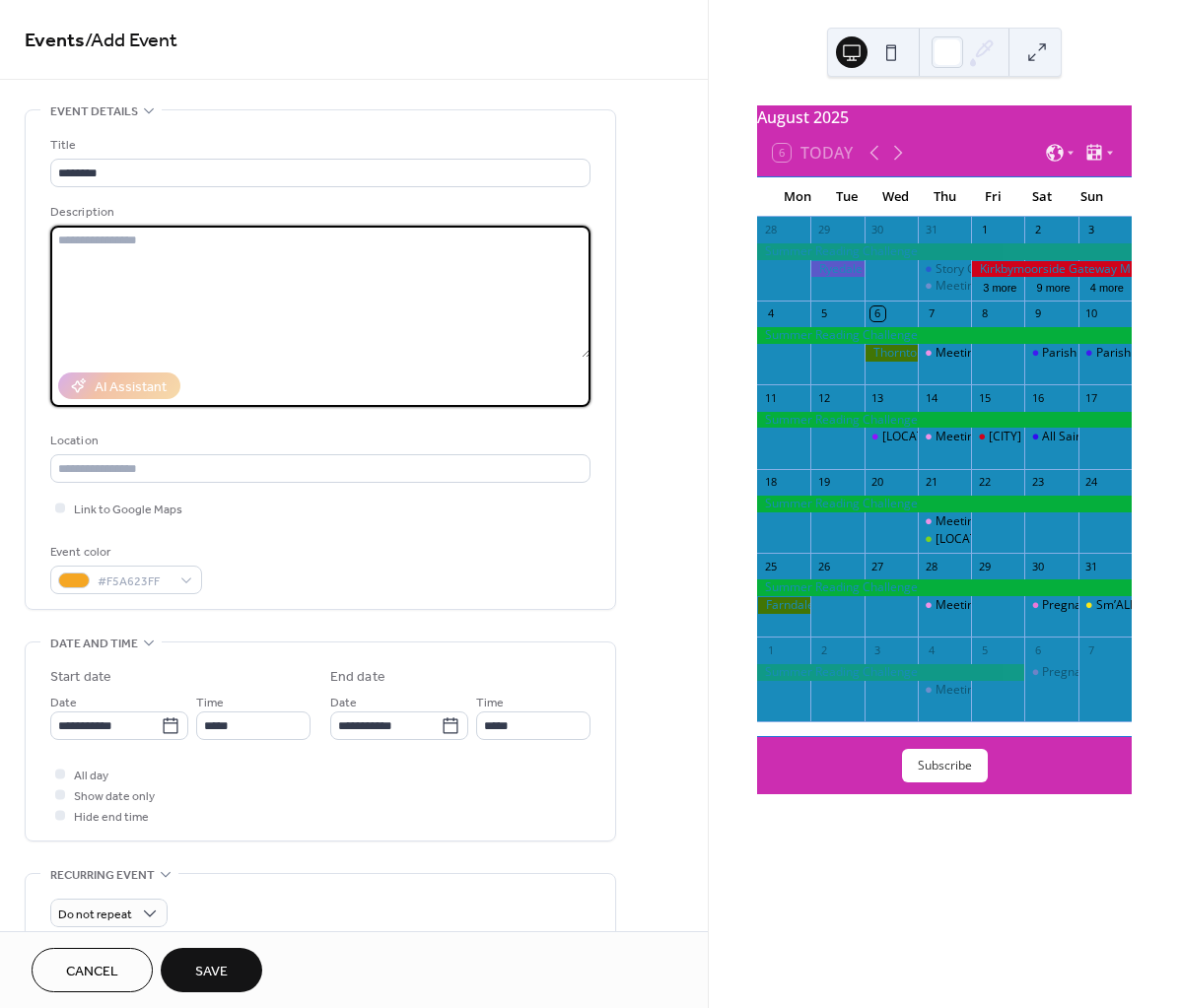 click at bounding box center (320, 292) 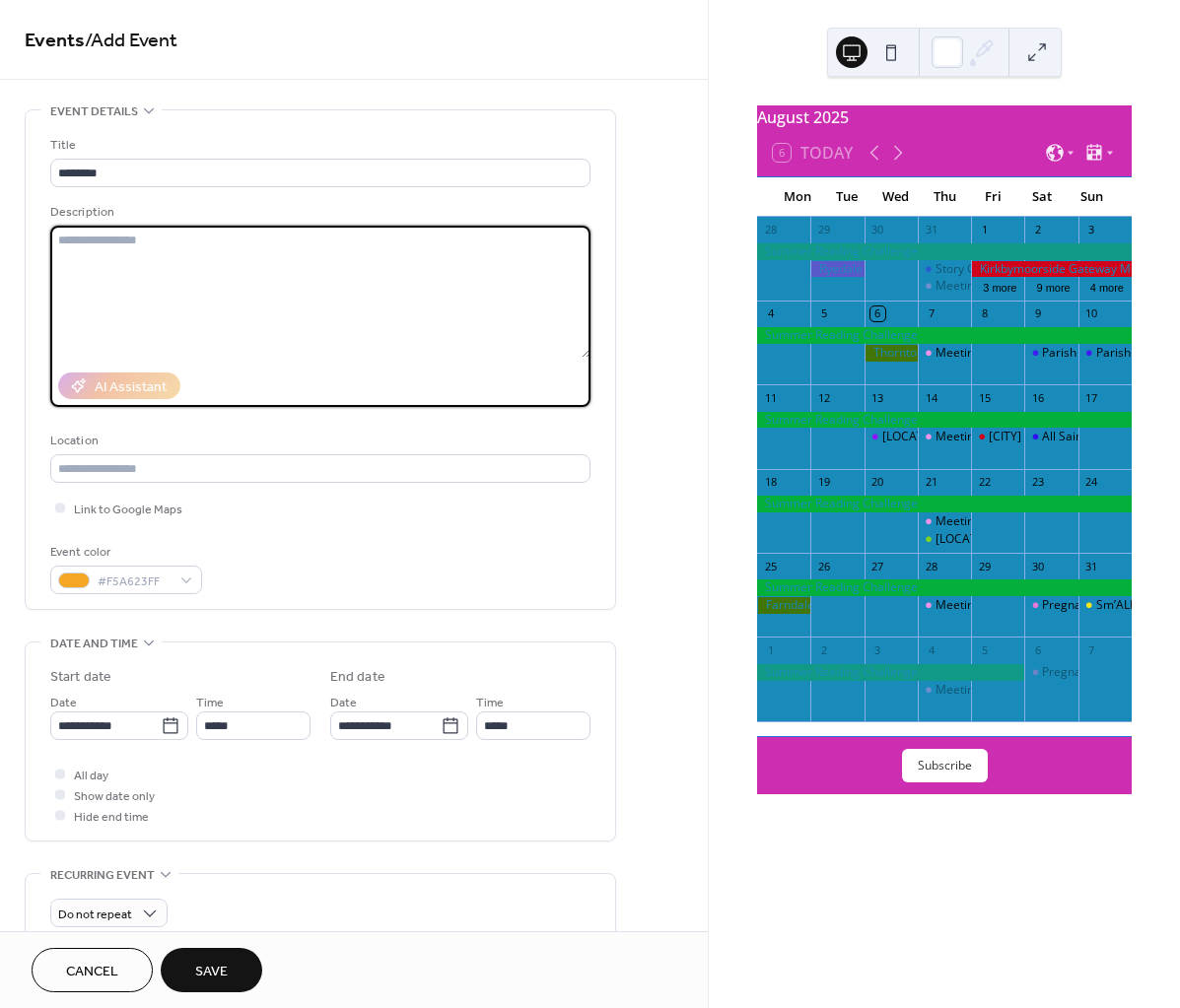 paste on "*******" 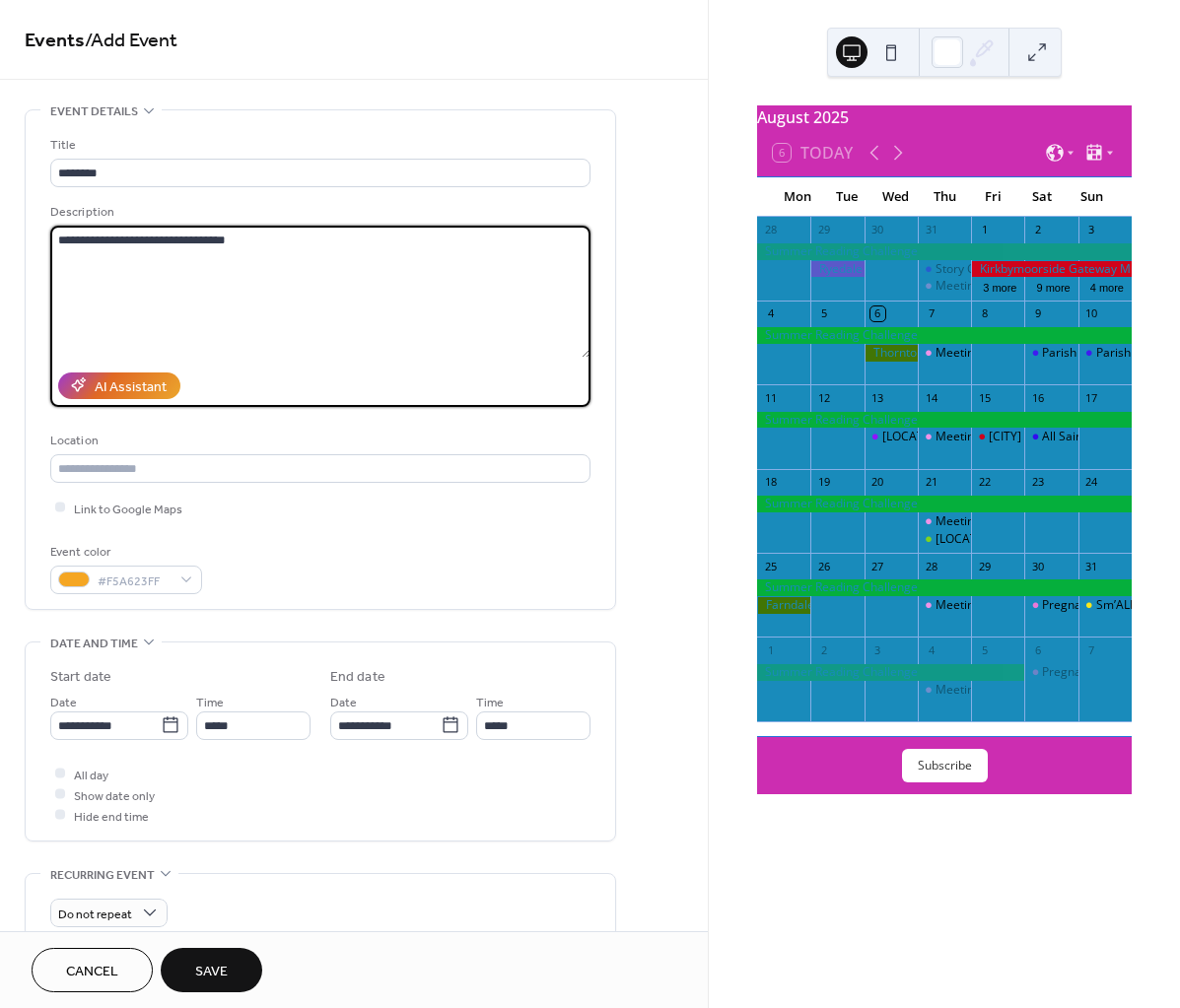 click on "**********" at bounding box center [320, 292] 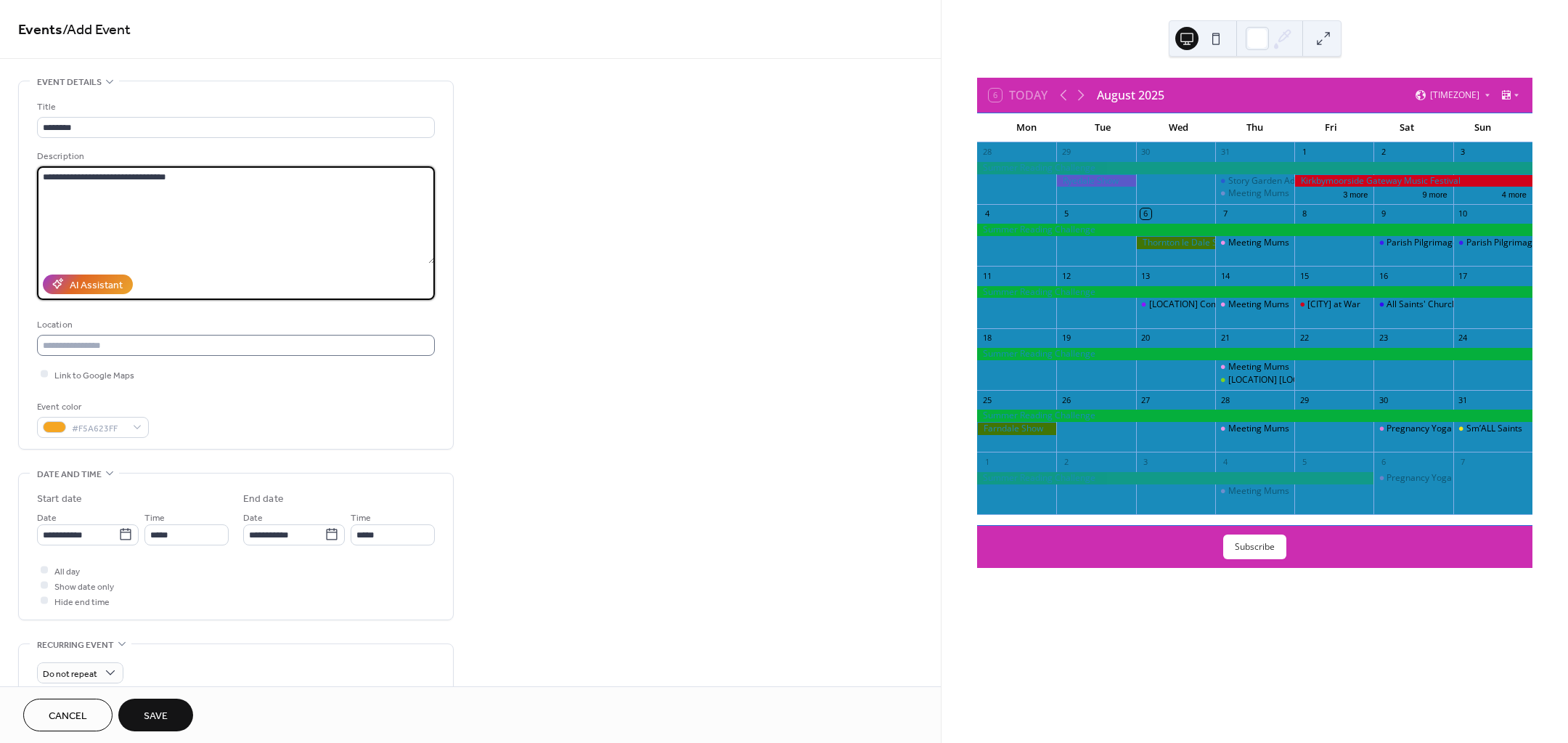 type on "**********" 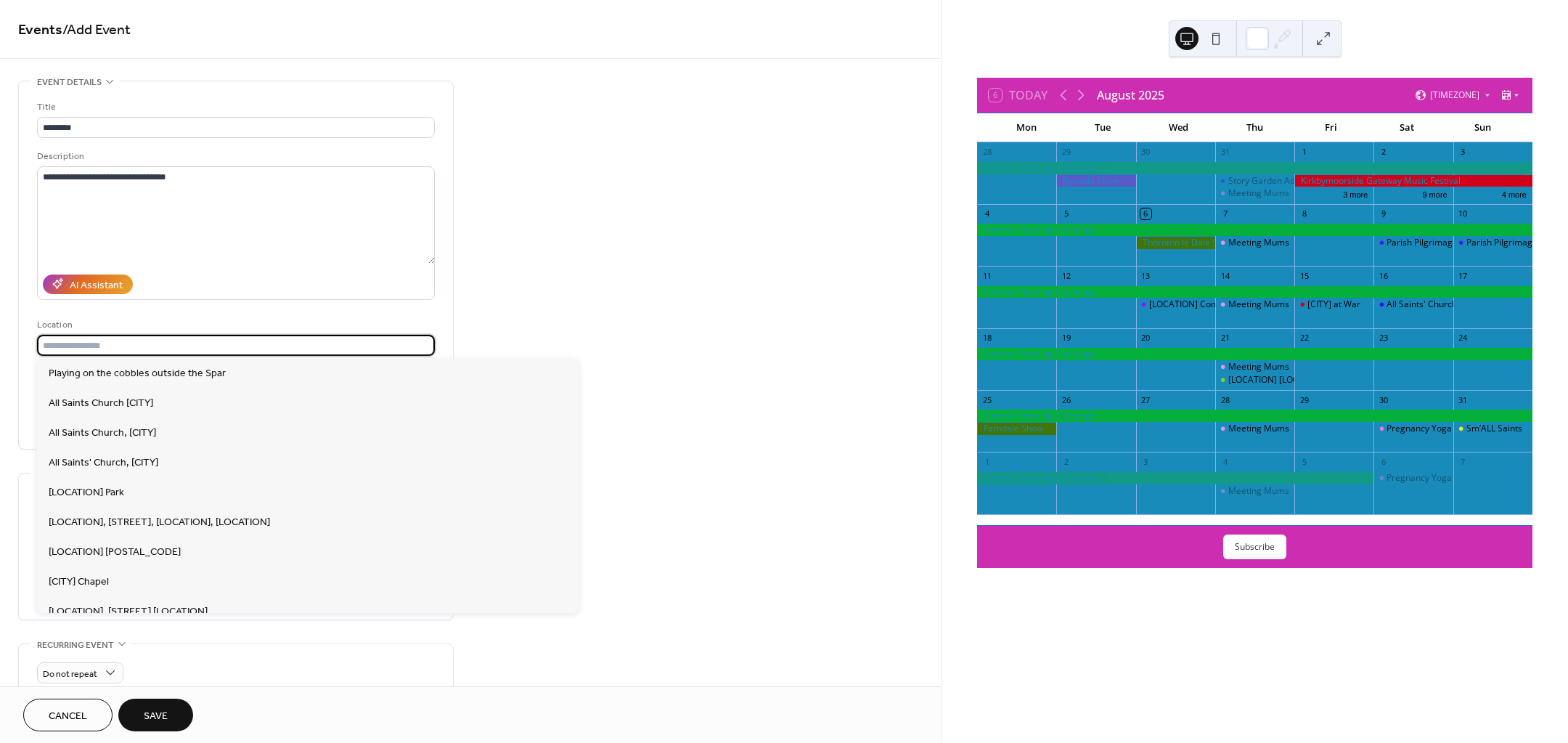 click at bounding box center [236, 345] 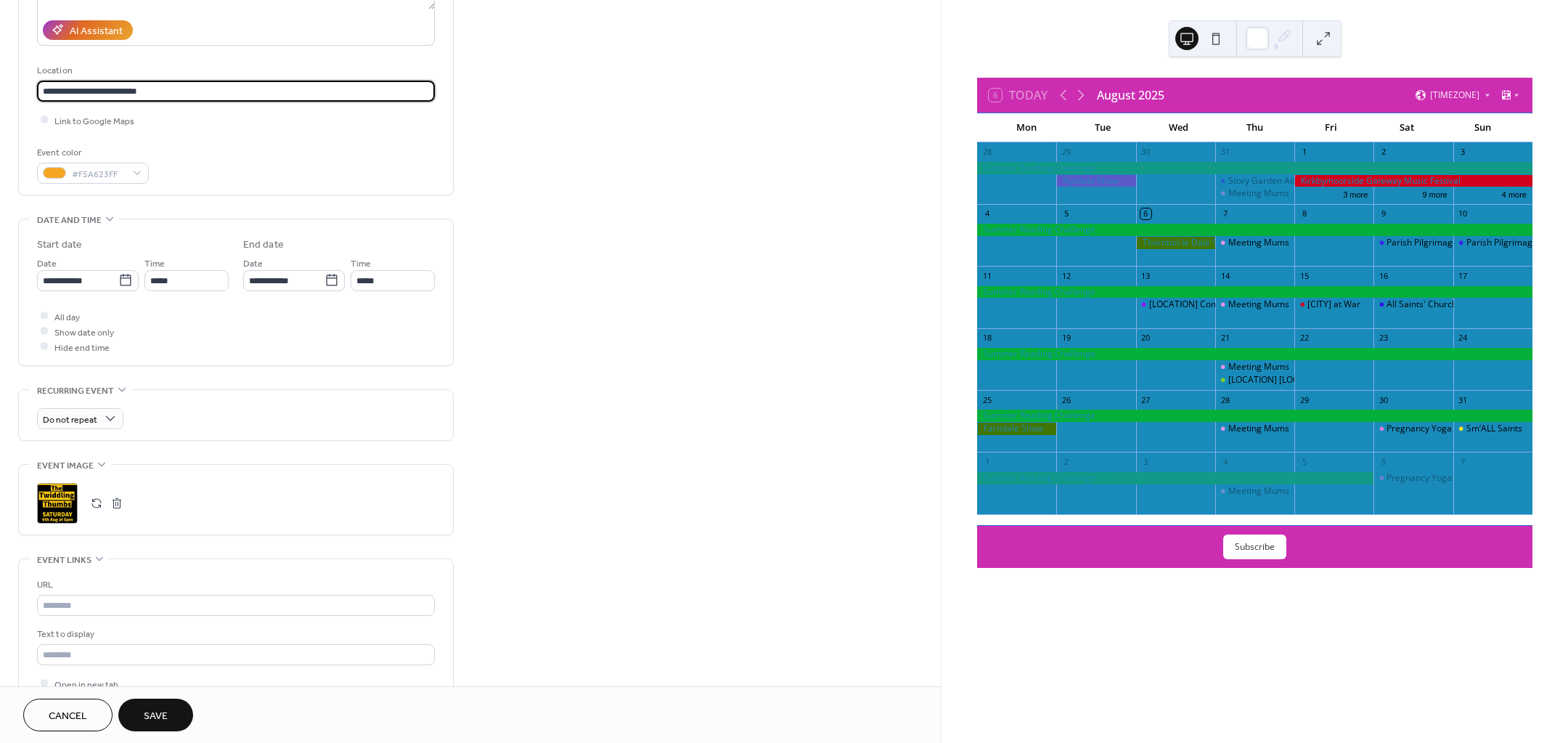 scroll, scrollTop: 363, scrollLeft: 0, axis: vertical 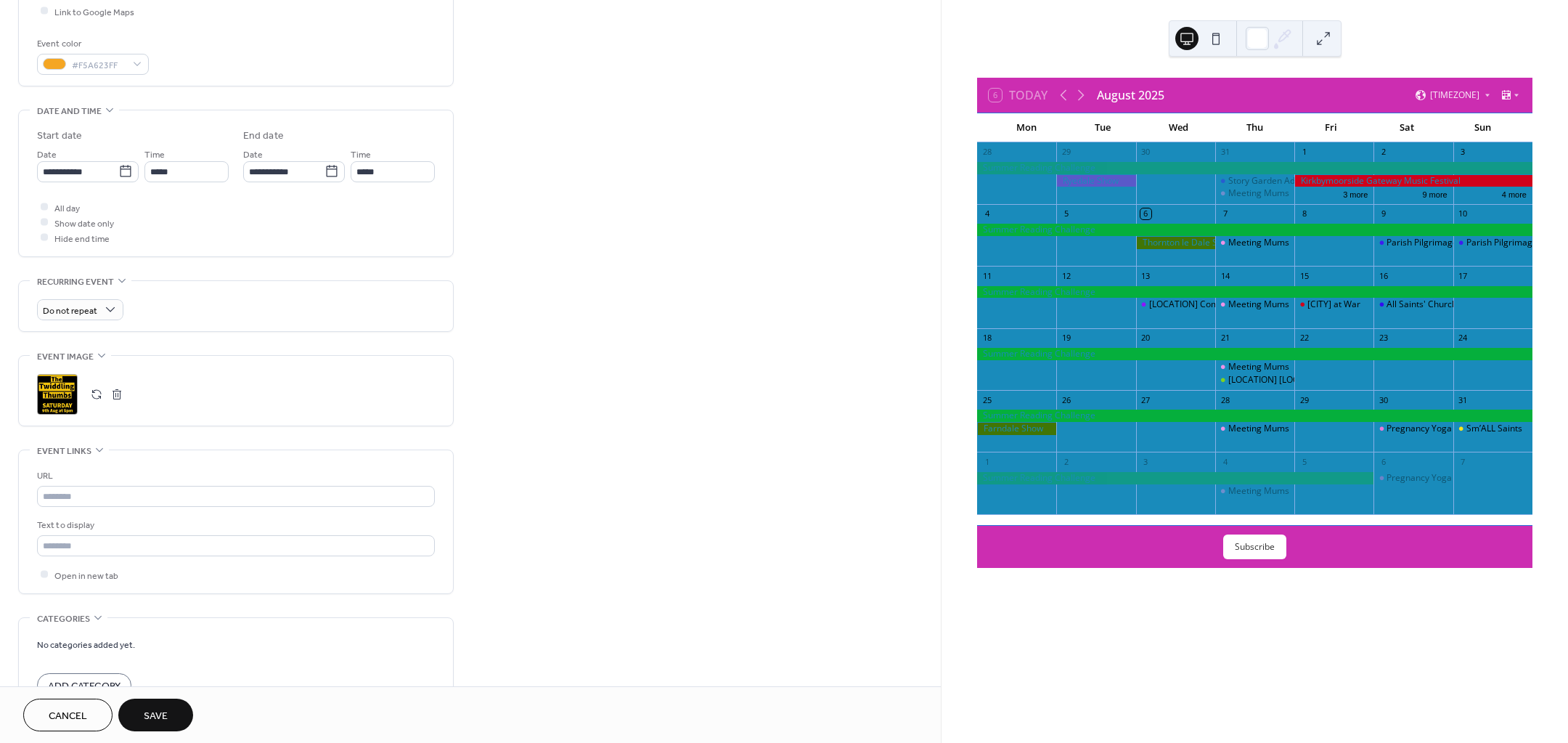 type on "**********" 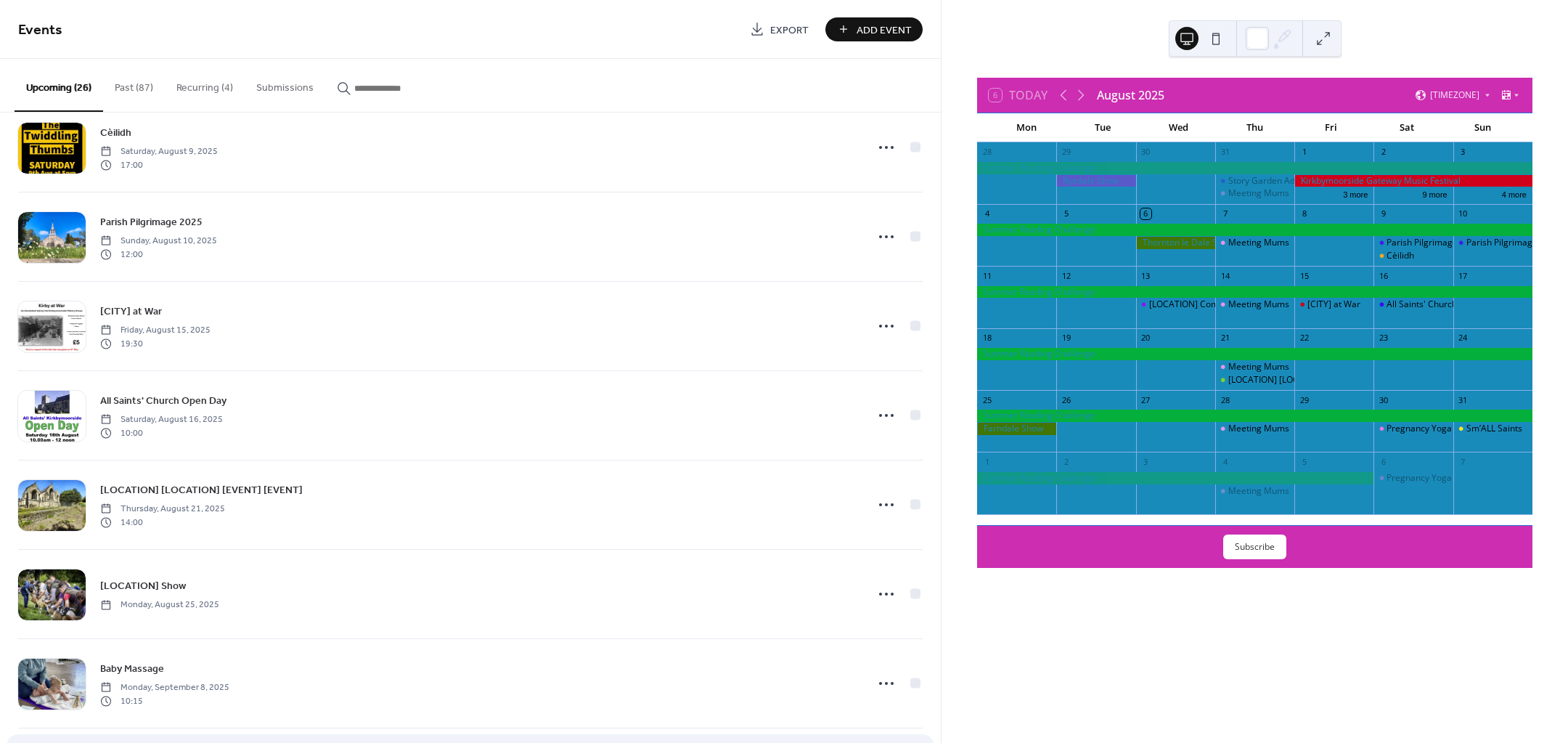 scroll, scrollTop: 272, scrollLeft: 0, axis: vertical 